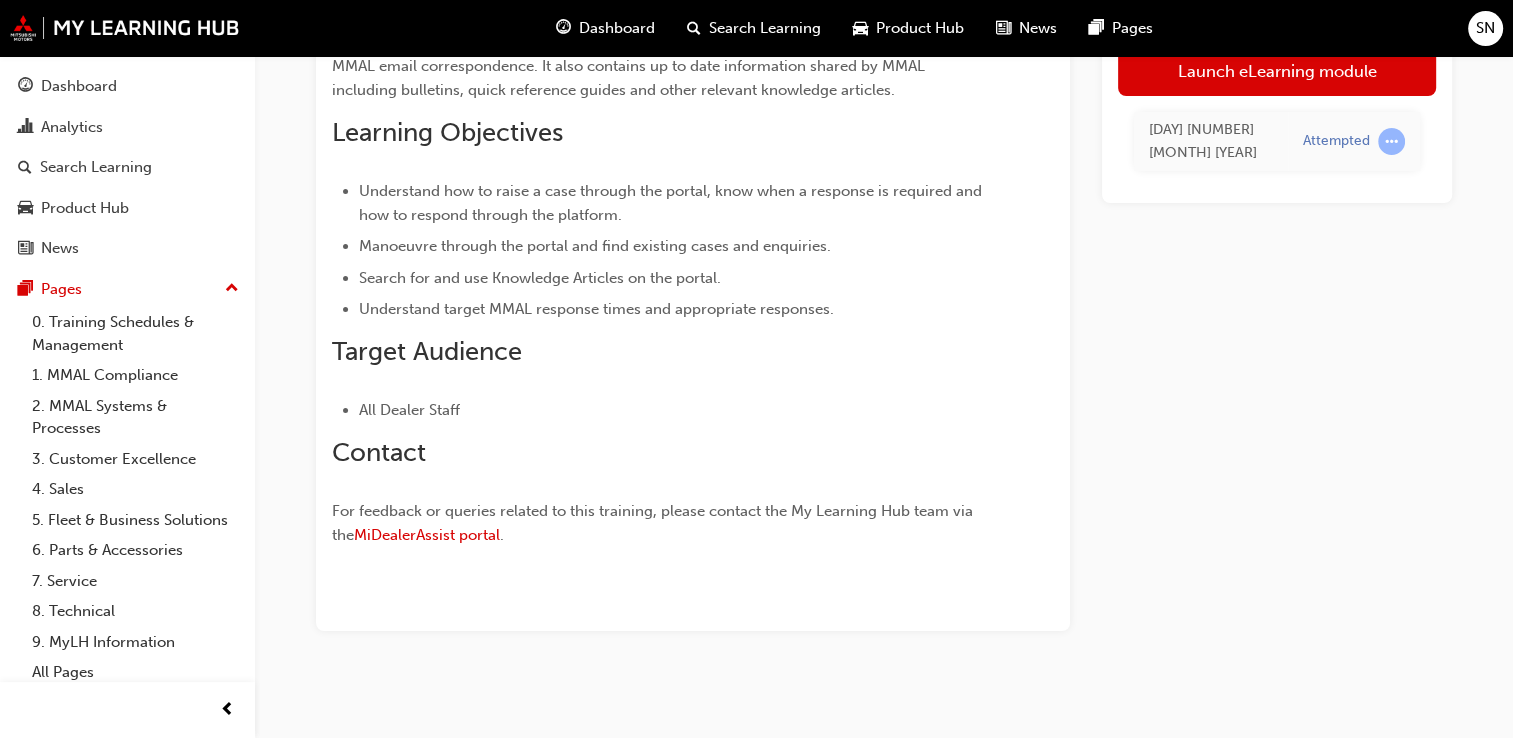 scroll, scrollTop: 0, scrollLeft: 0, axis: both 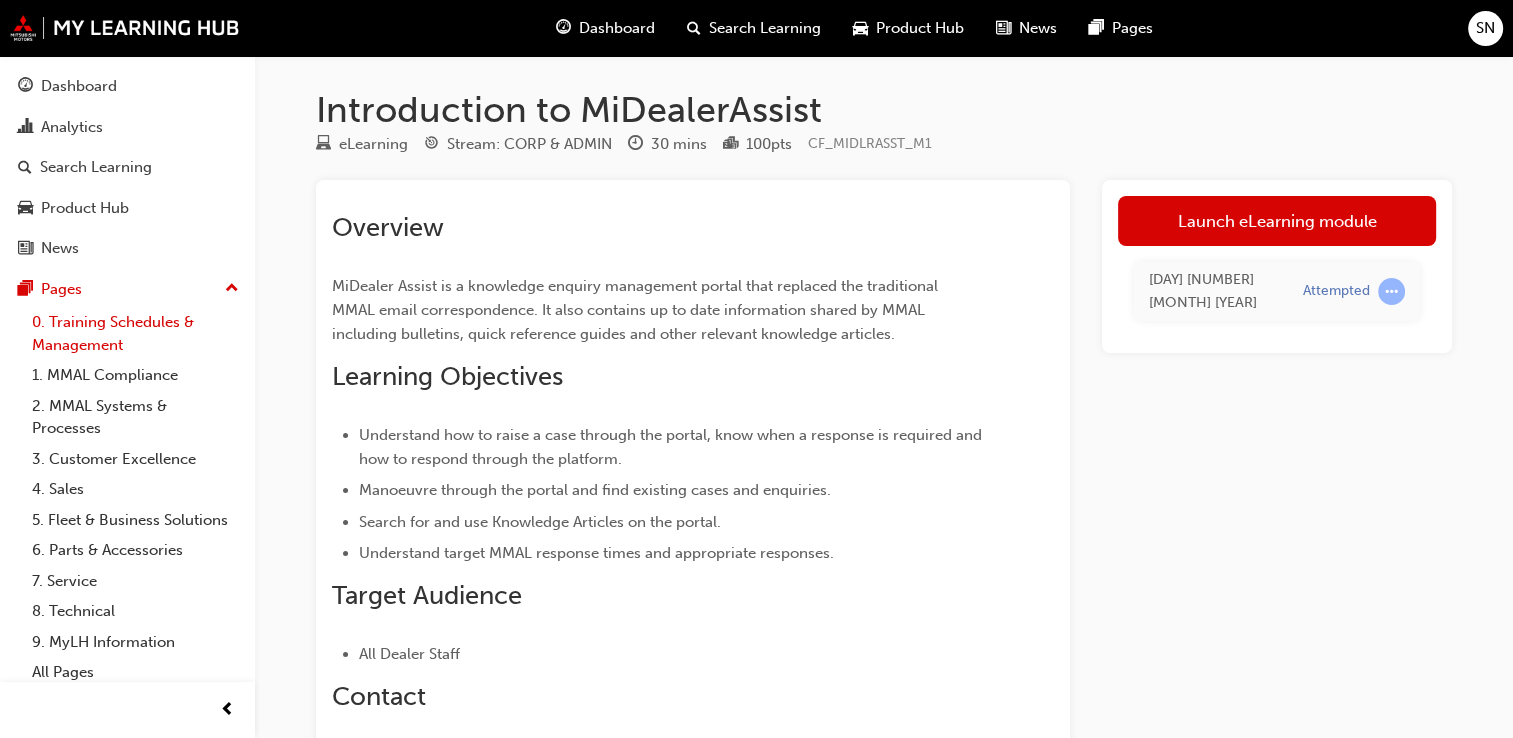 click on "0. Training Schedules & Management" at bounding box center [135, 333] 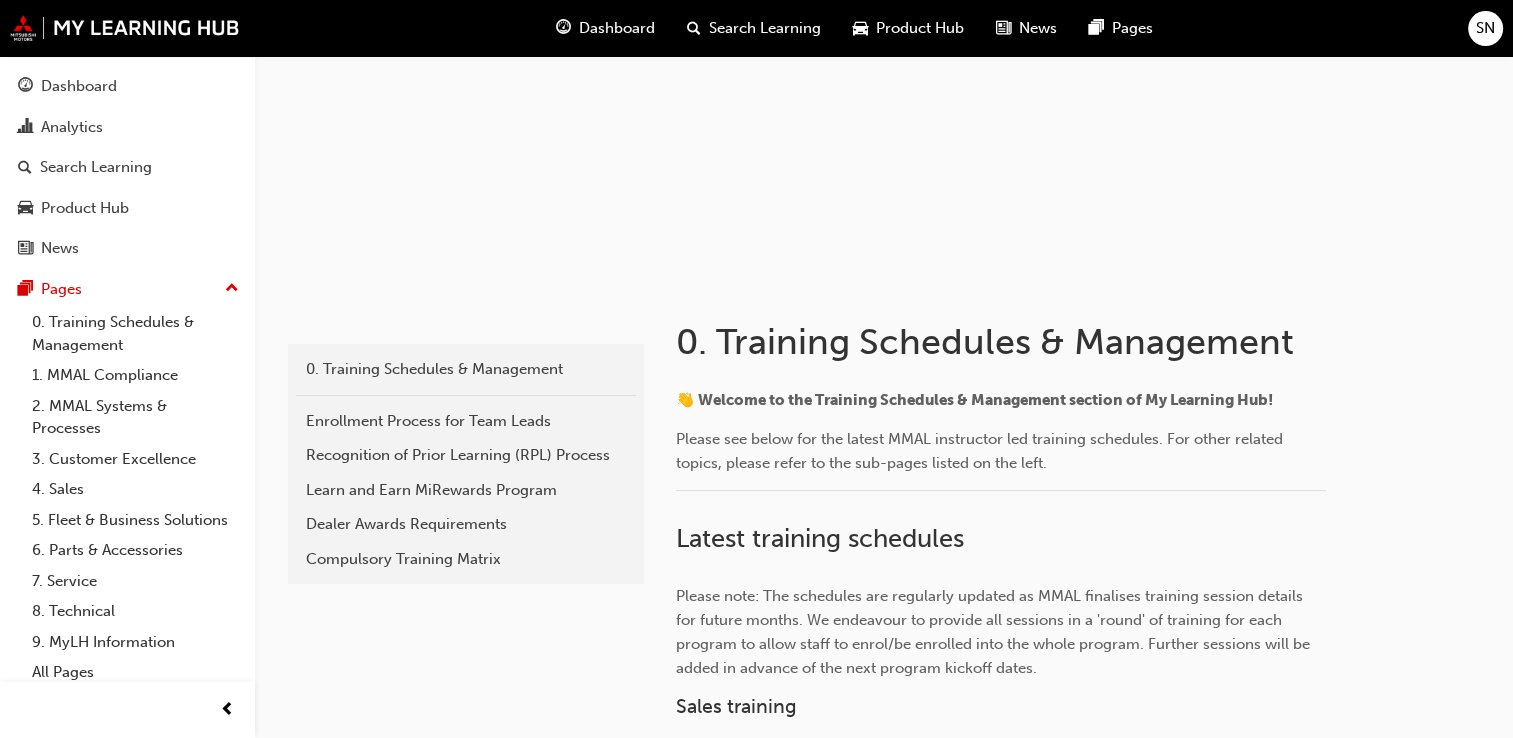 scroll, scrollTop: 0, scrollLeft: 0, axis: both 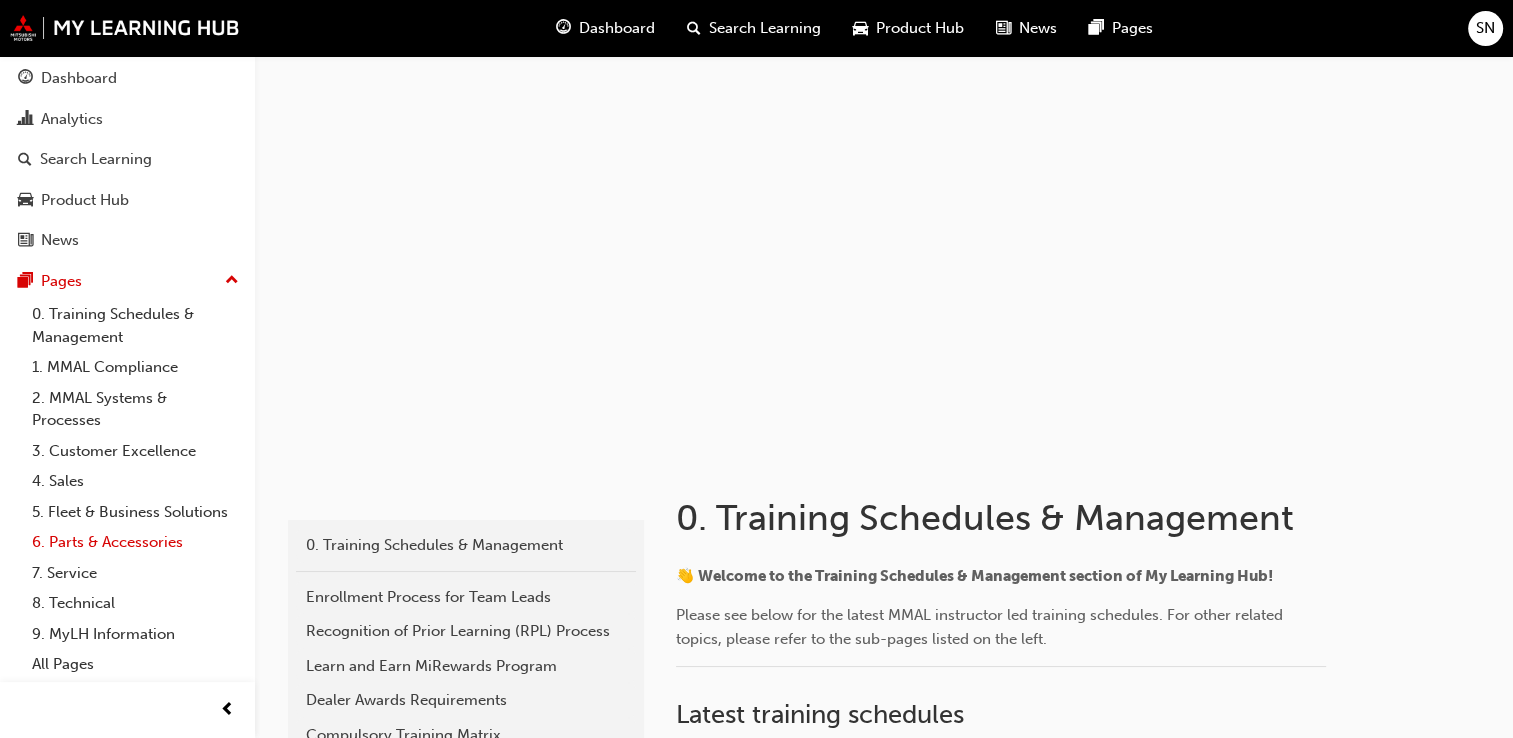click on "6. Parts & Accessories" at bounding box center (135, 542) 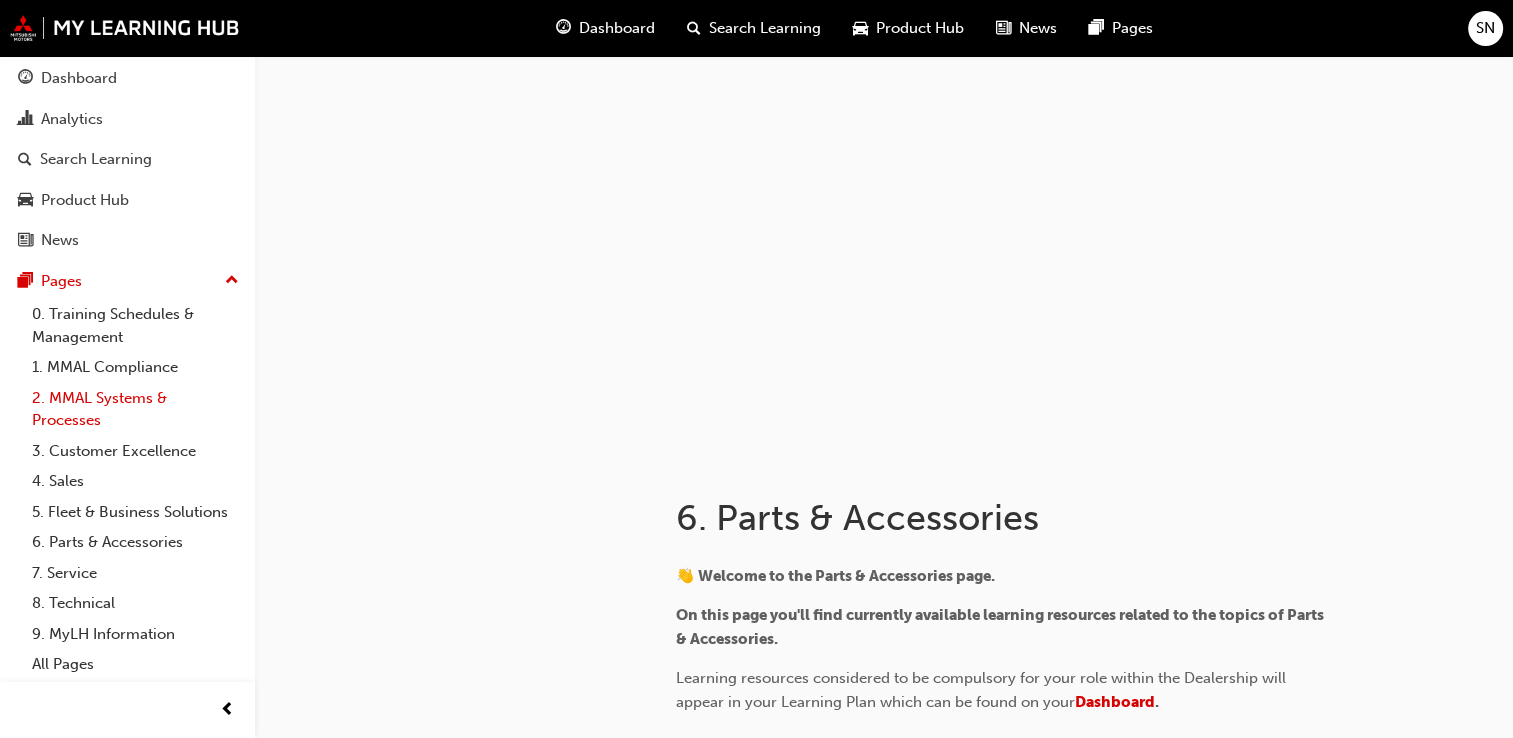 scroll, scrollTop: 0, scrollLeft: 0, axis: both 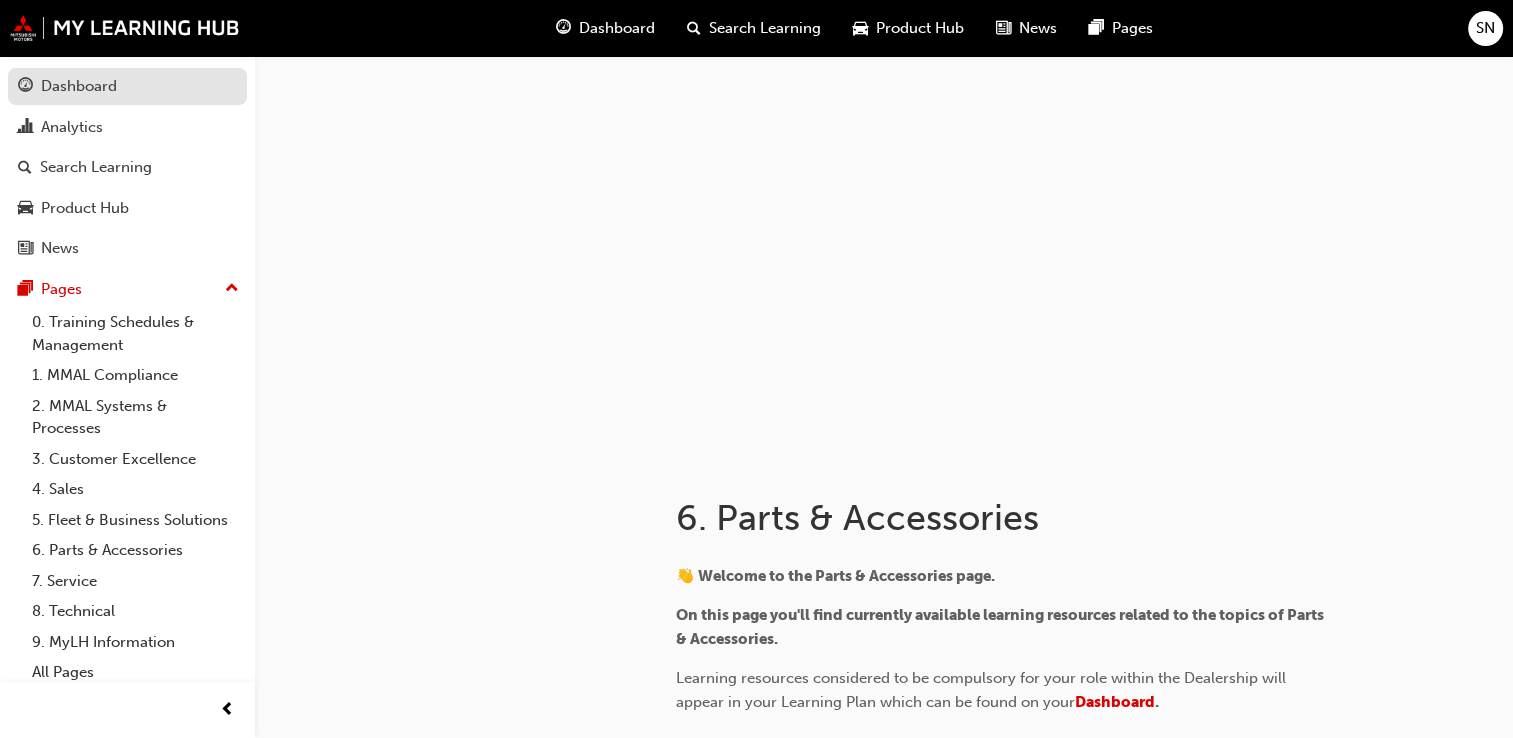 click on "Dashboard" at bounding box center [79, 86] 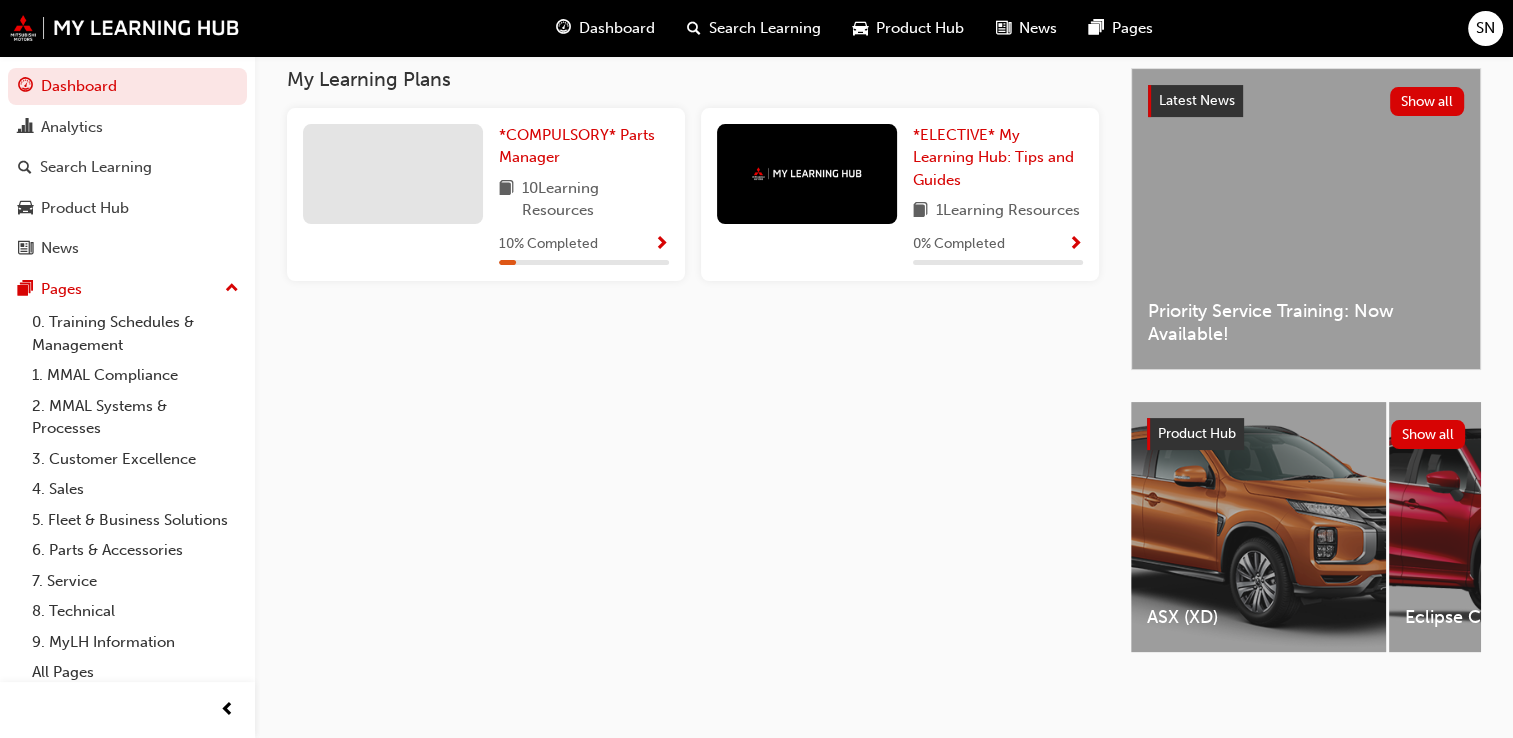 scroll, scrollTop: 0, scrollLeft: 0, axis: both 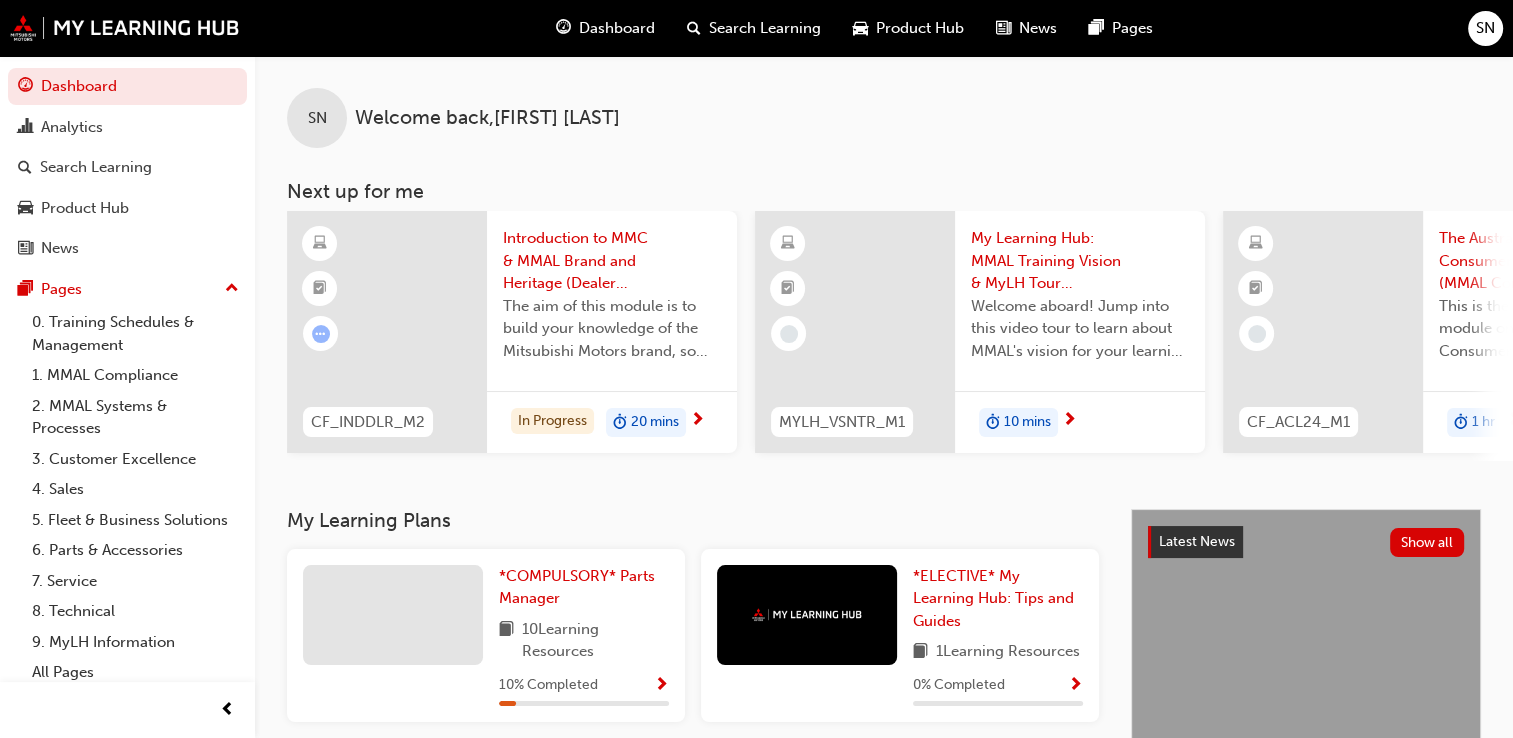 click at bounding box center (387, 332) 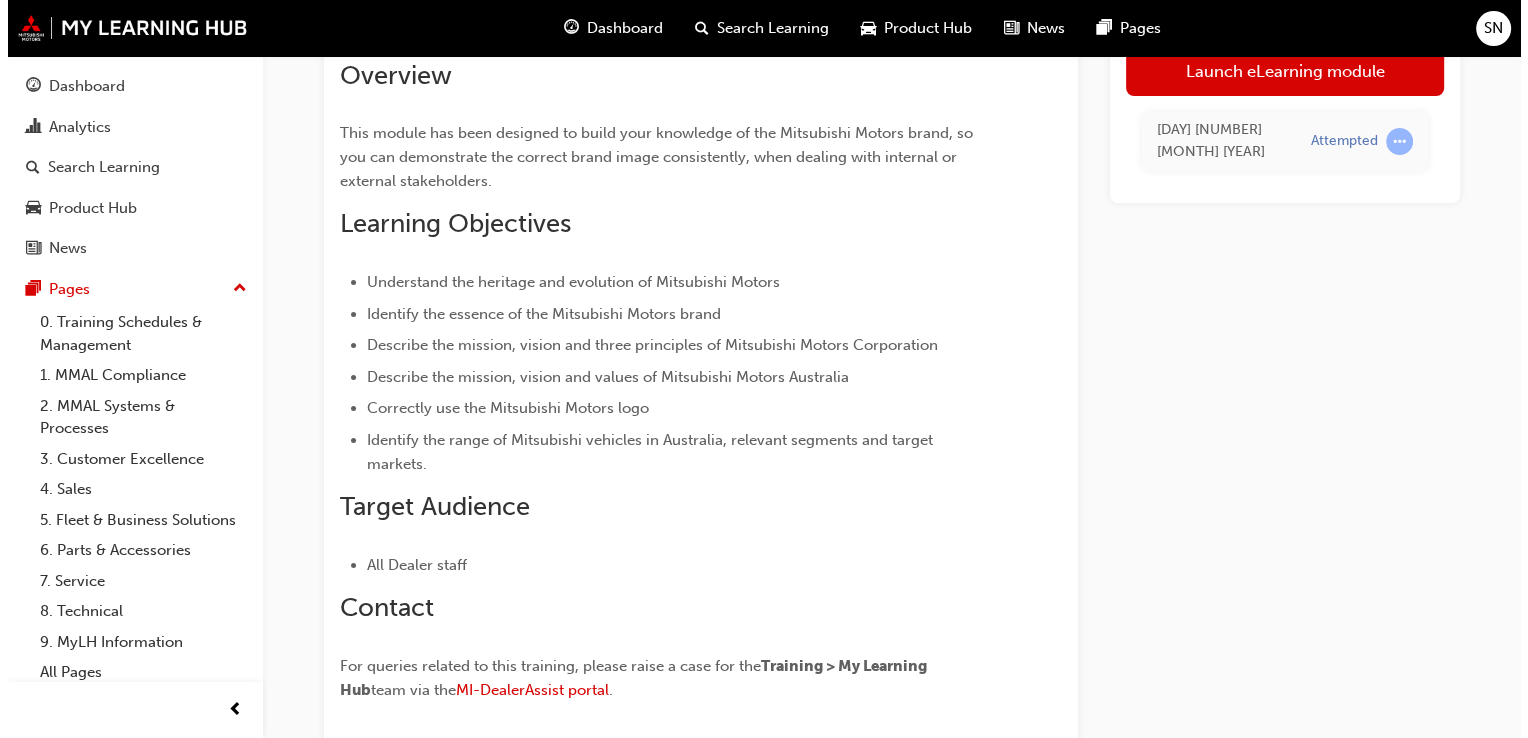 scroll, scrollTop: 0, scrollLeft: 0, axis: both 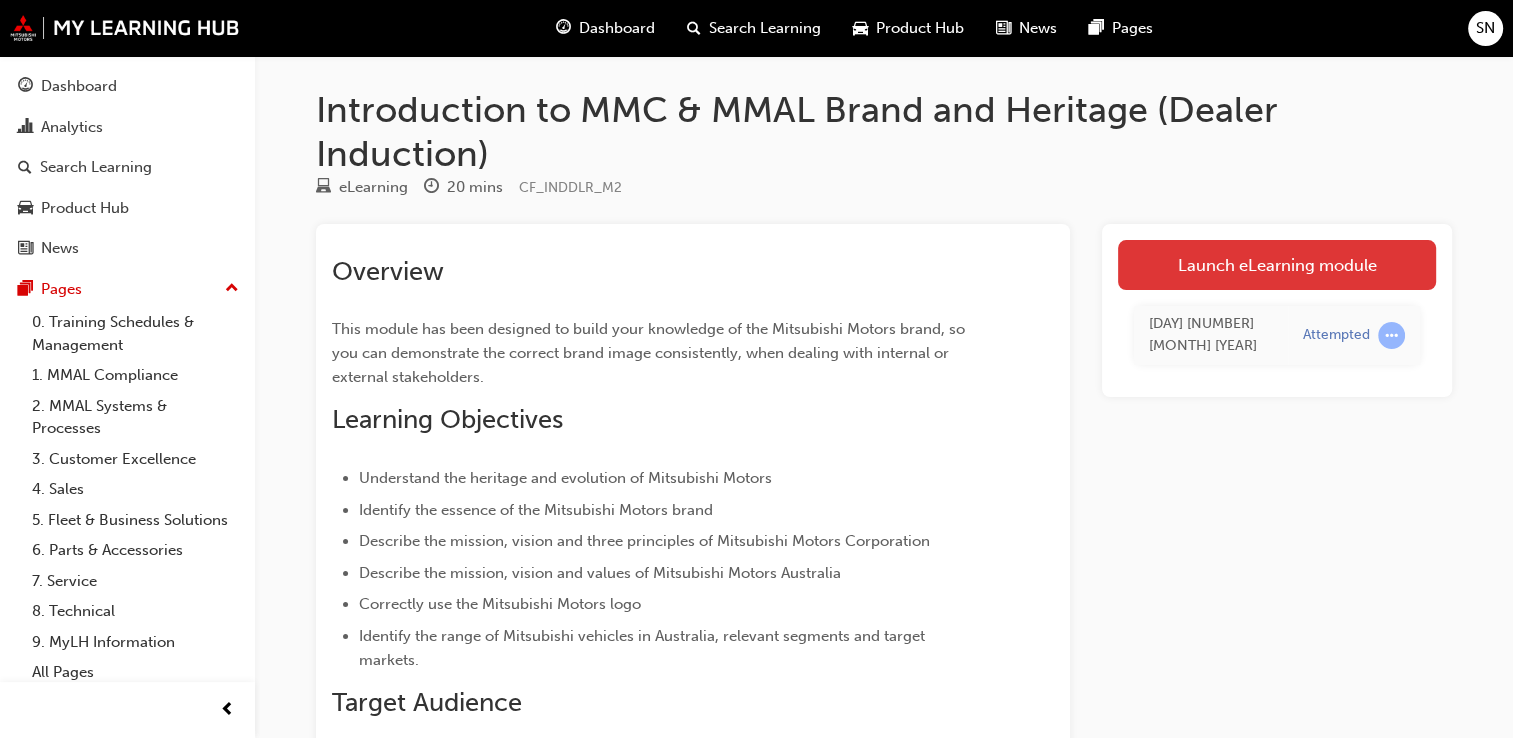 click on "Launch eLearning module" at bounding box center (1277, 265) 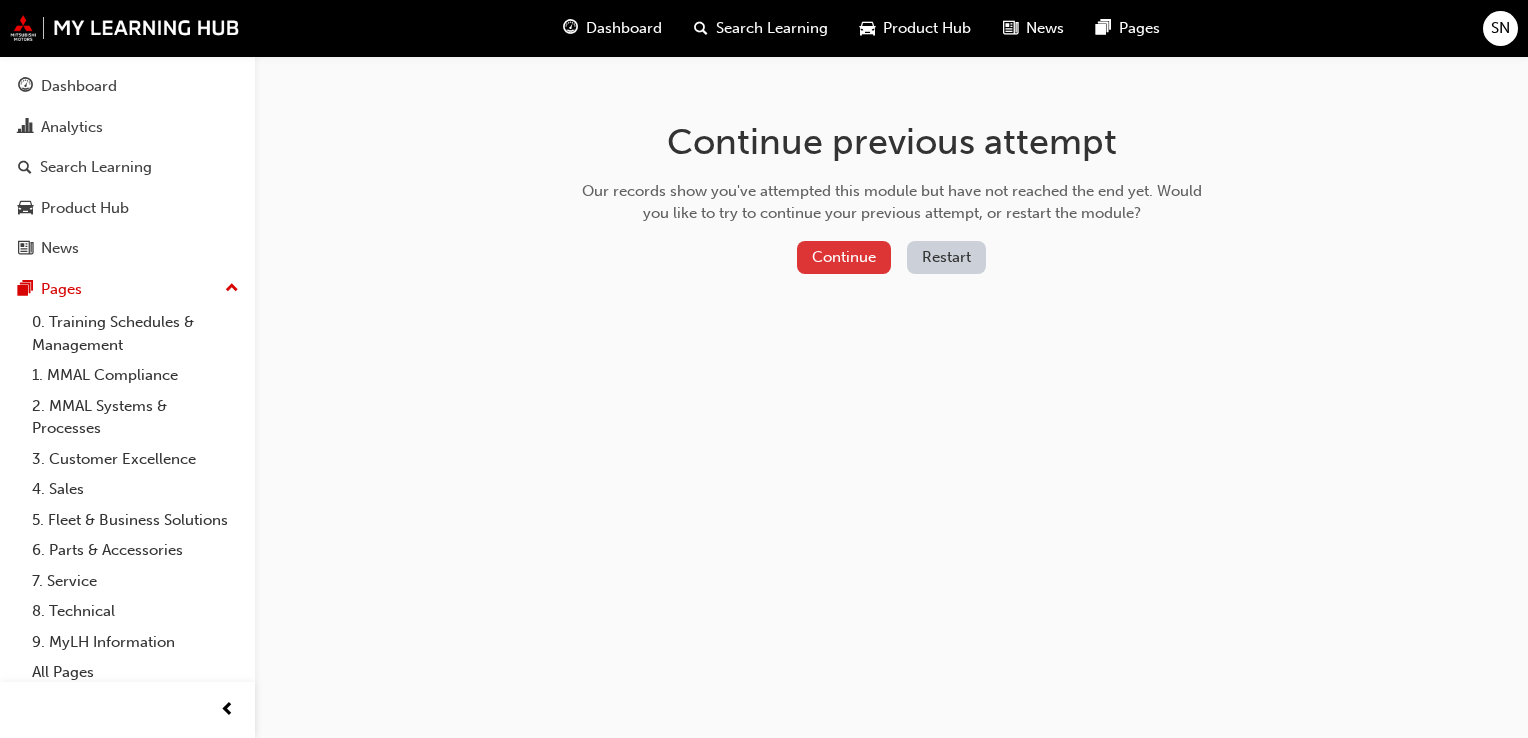 click on "Continue" at bounding box center (844, 257) 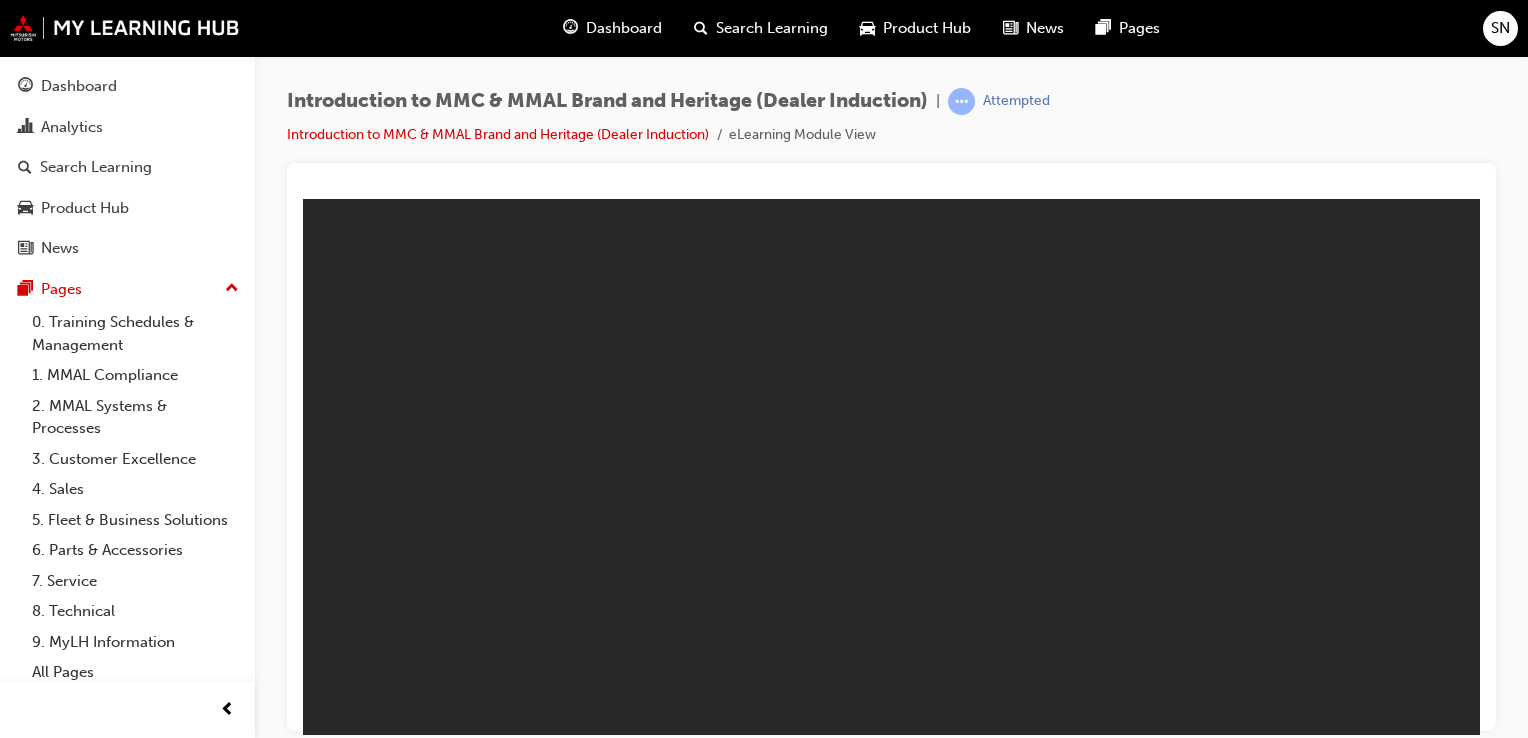 scroll, scrollTop: 0, scrollLeft: 0, axis: both 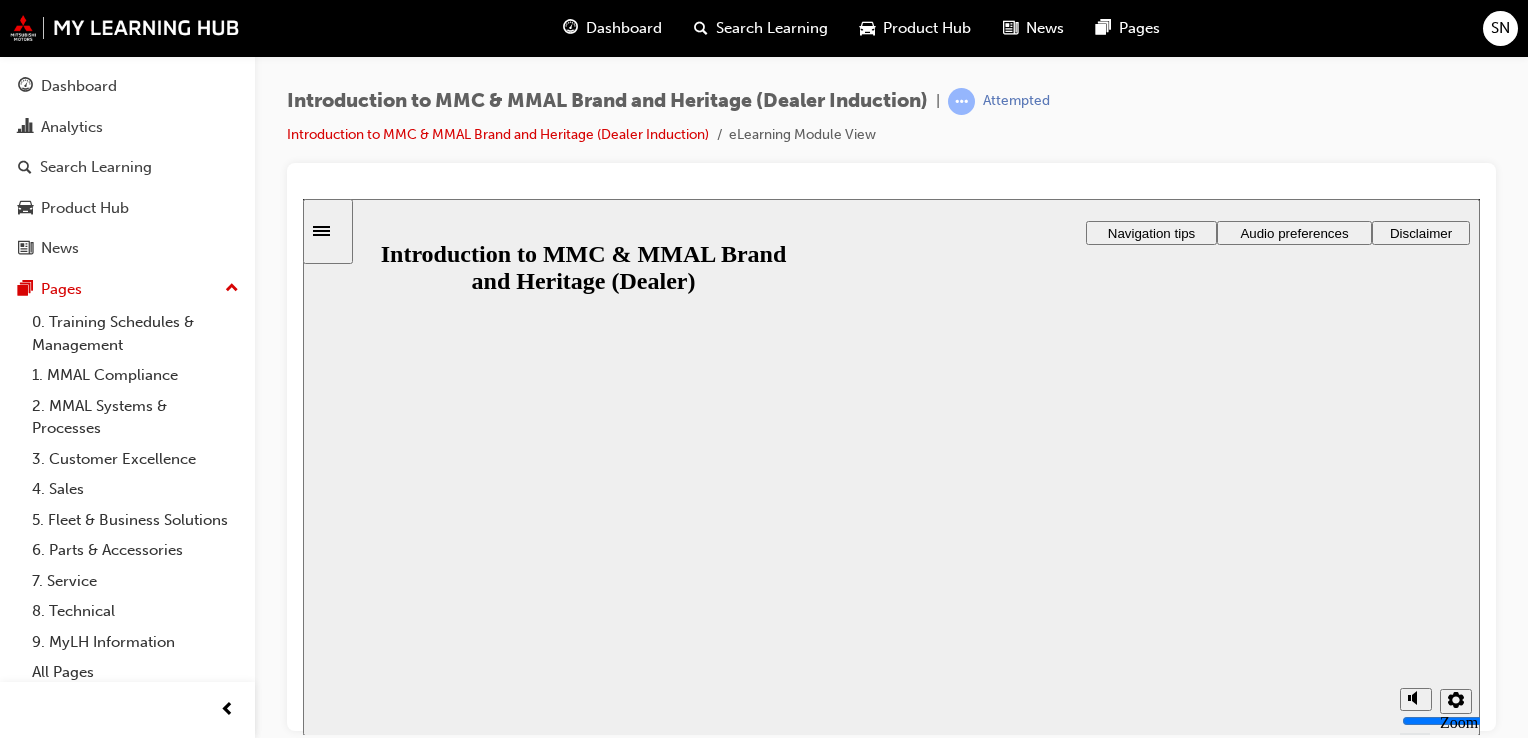click on "Resume" at bounding box center [341, 994] 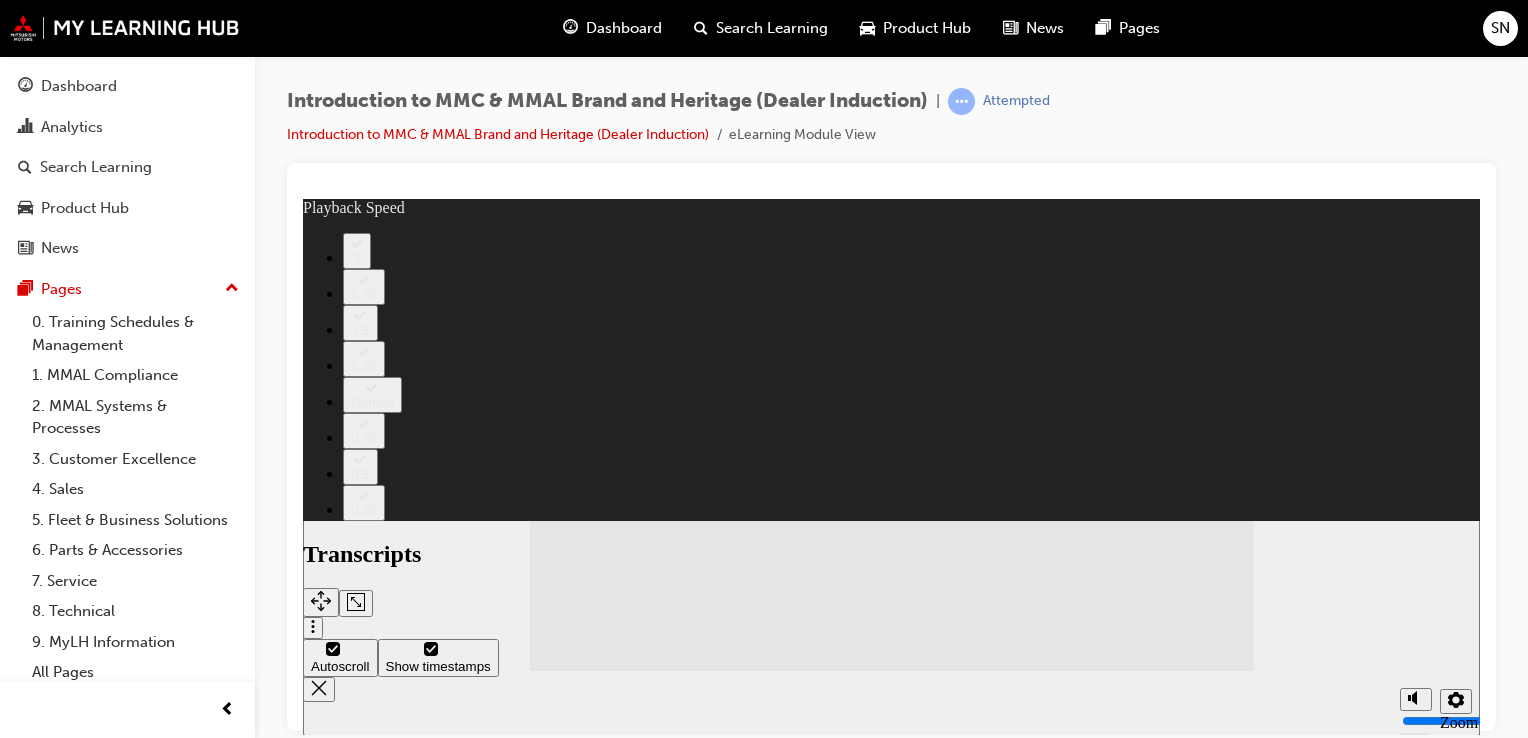 click at bounding box center (892, 1675) 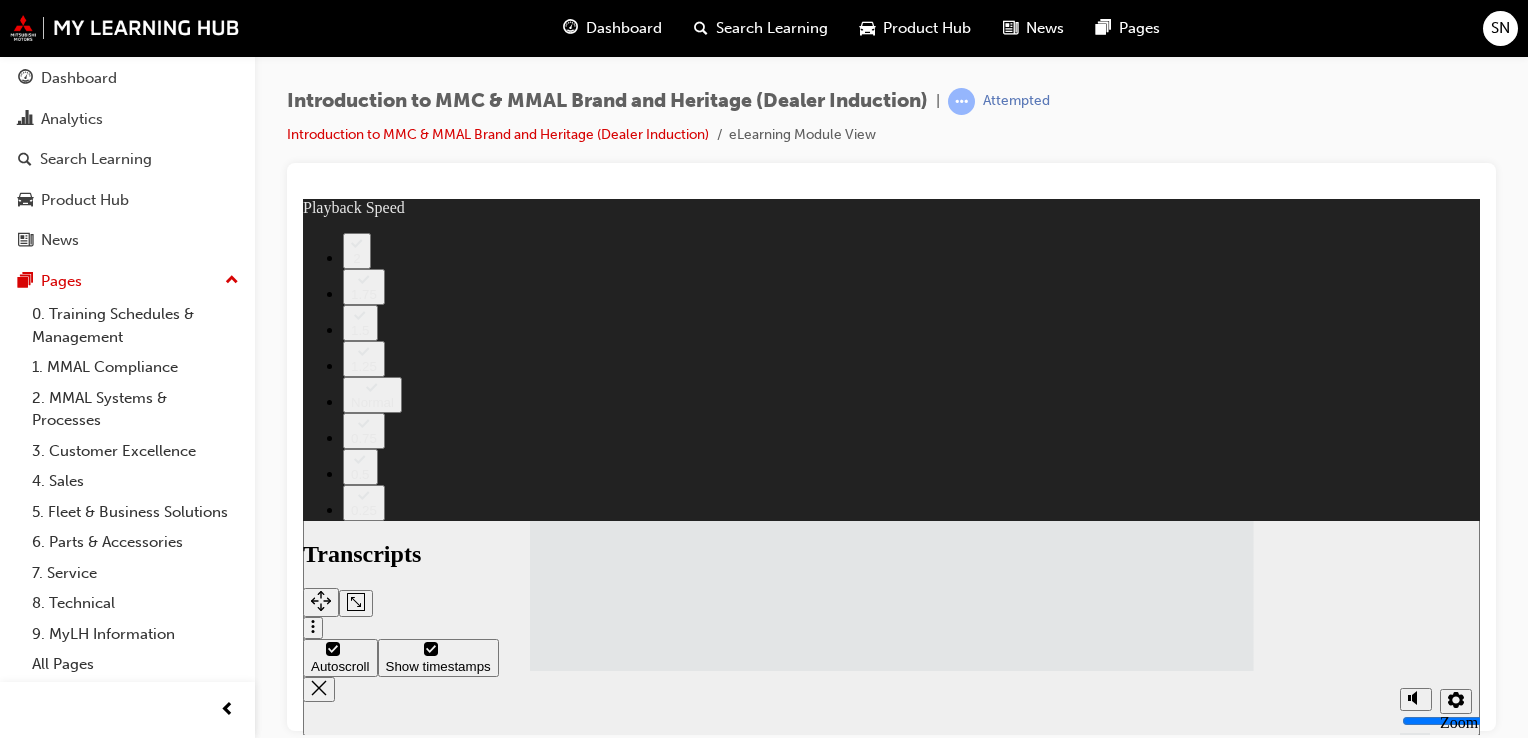 click at bounding box center [892, 1675] 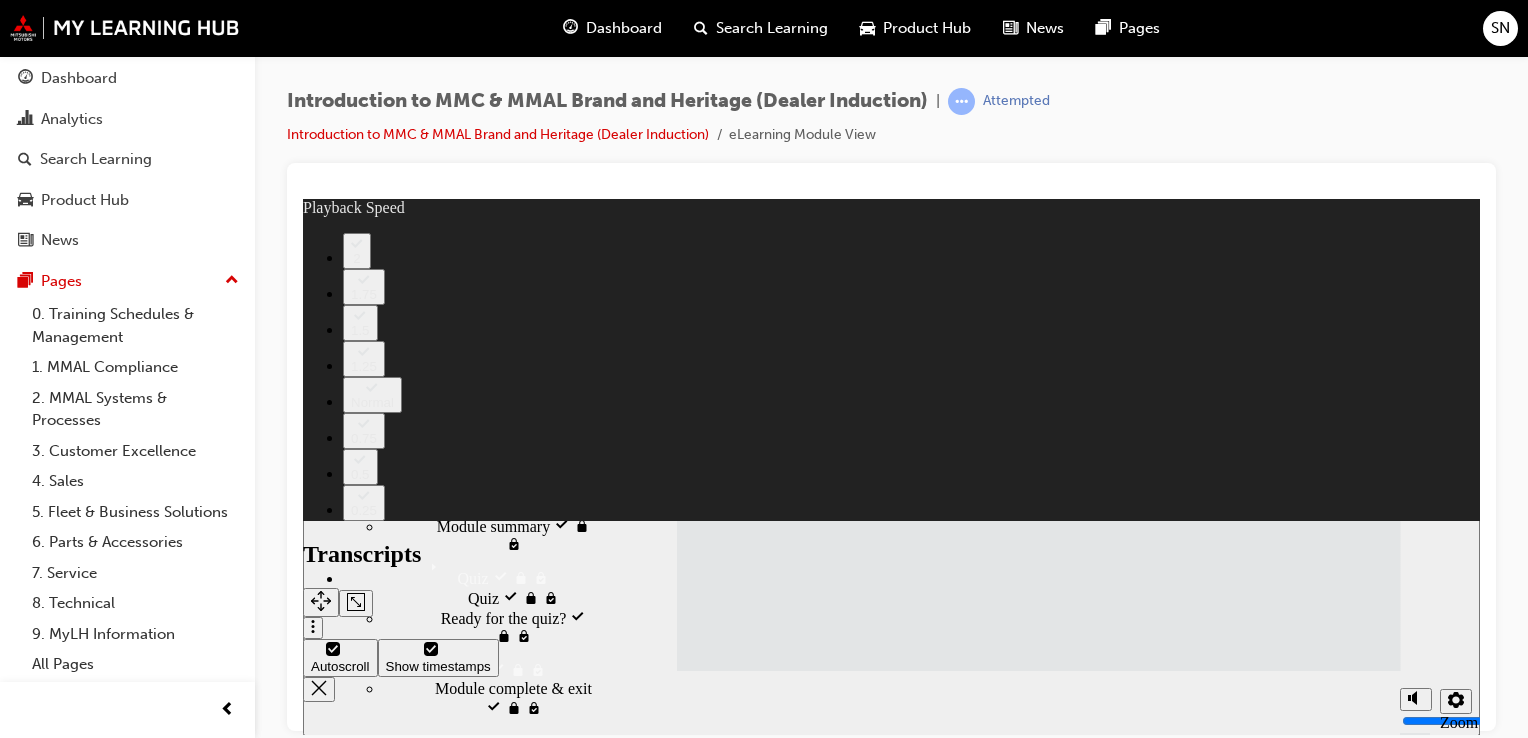 scroll, scrollTop: 1292, scrollLeft: 0, axis: vertical 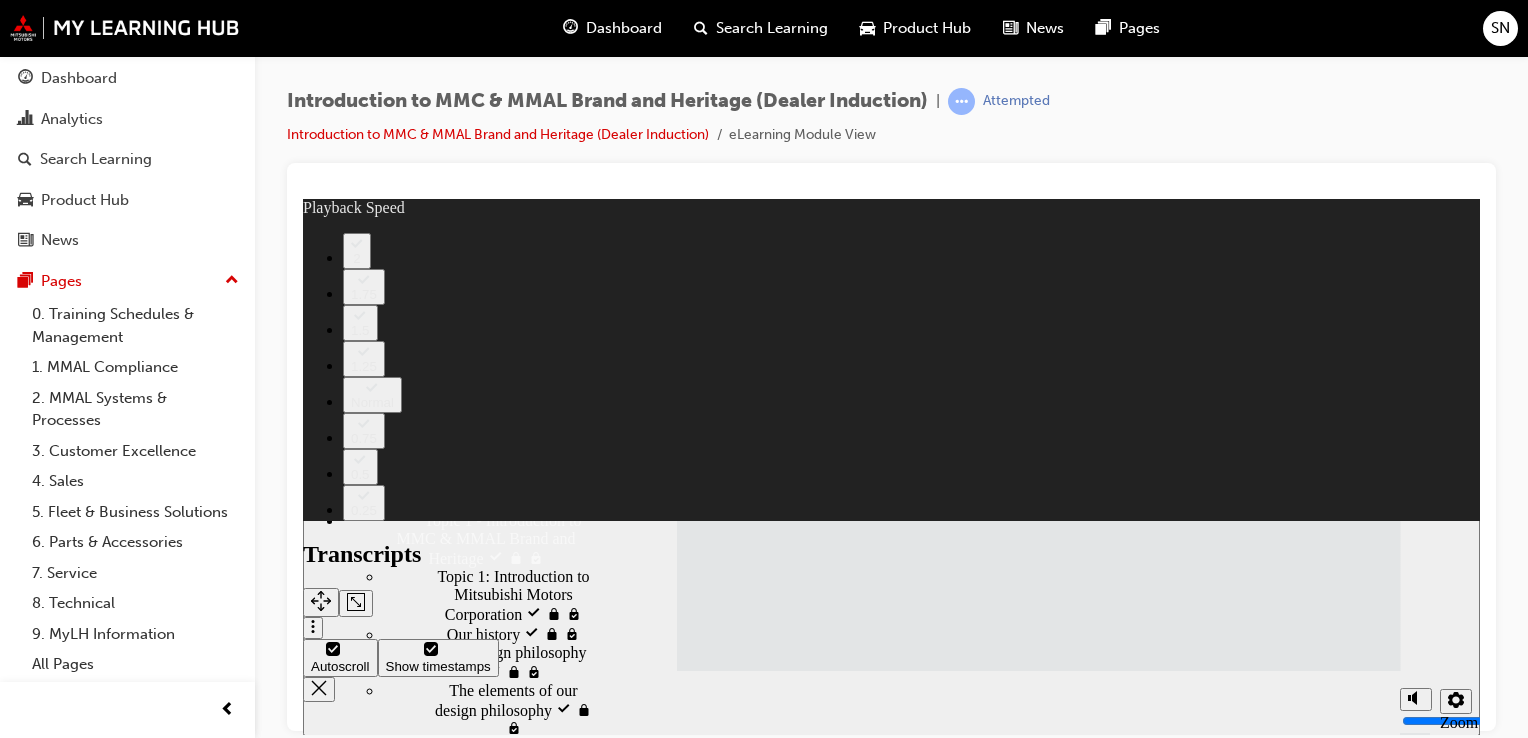 drag, startPoint x: 592, startPoint y: 652, endPoint x: 585, endPoint y: 260, distance: 392.0625 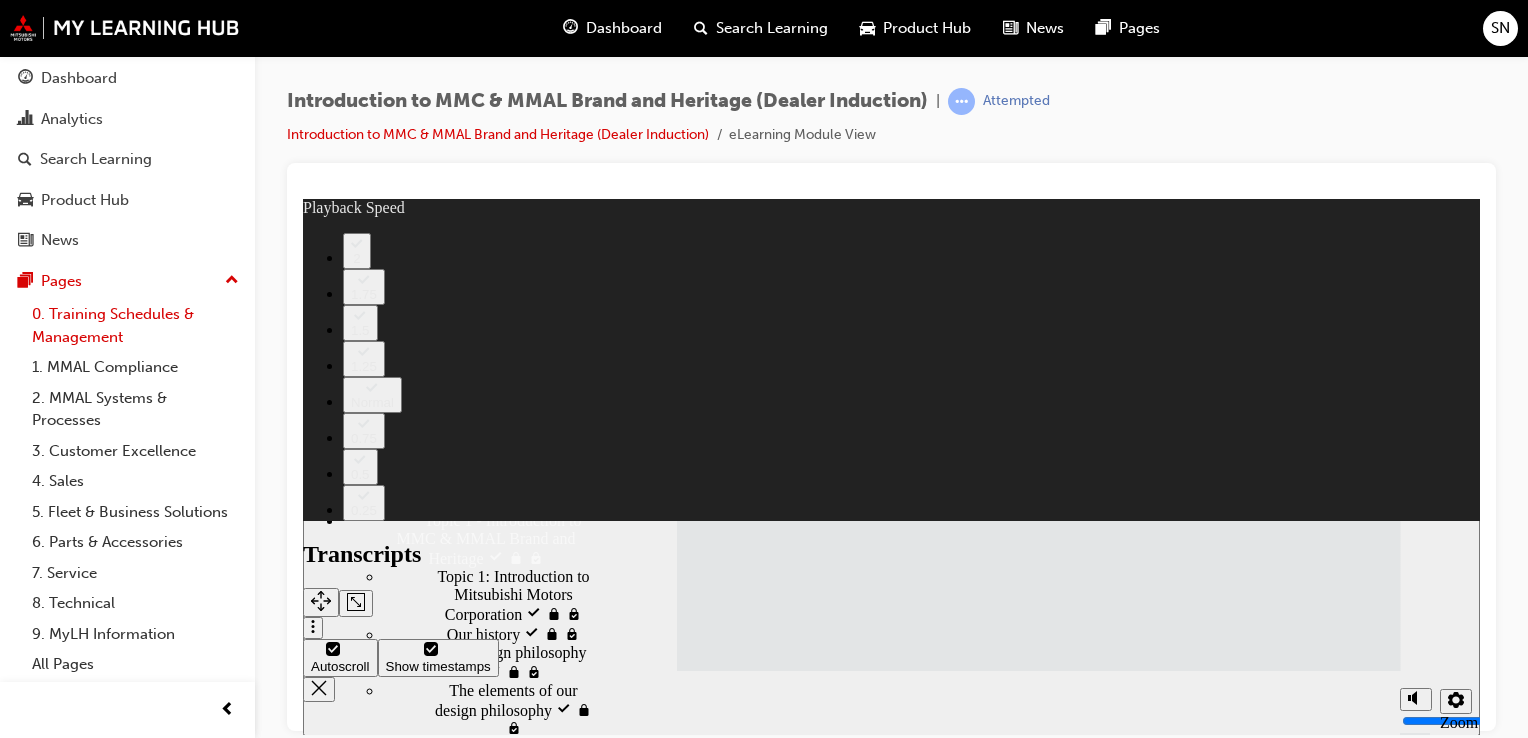 click on "0. Training Schedules & Management" at bounding box center (135, 325) 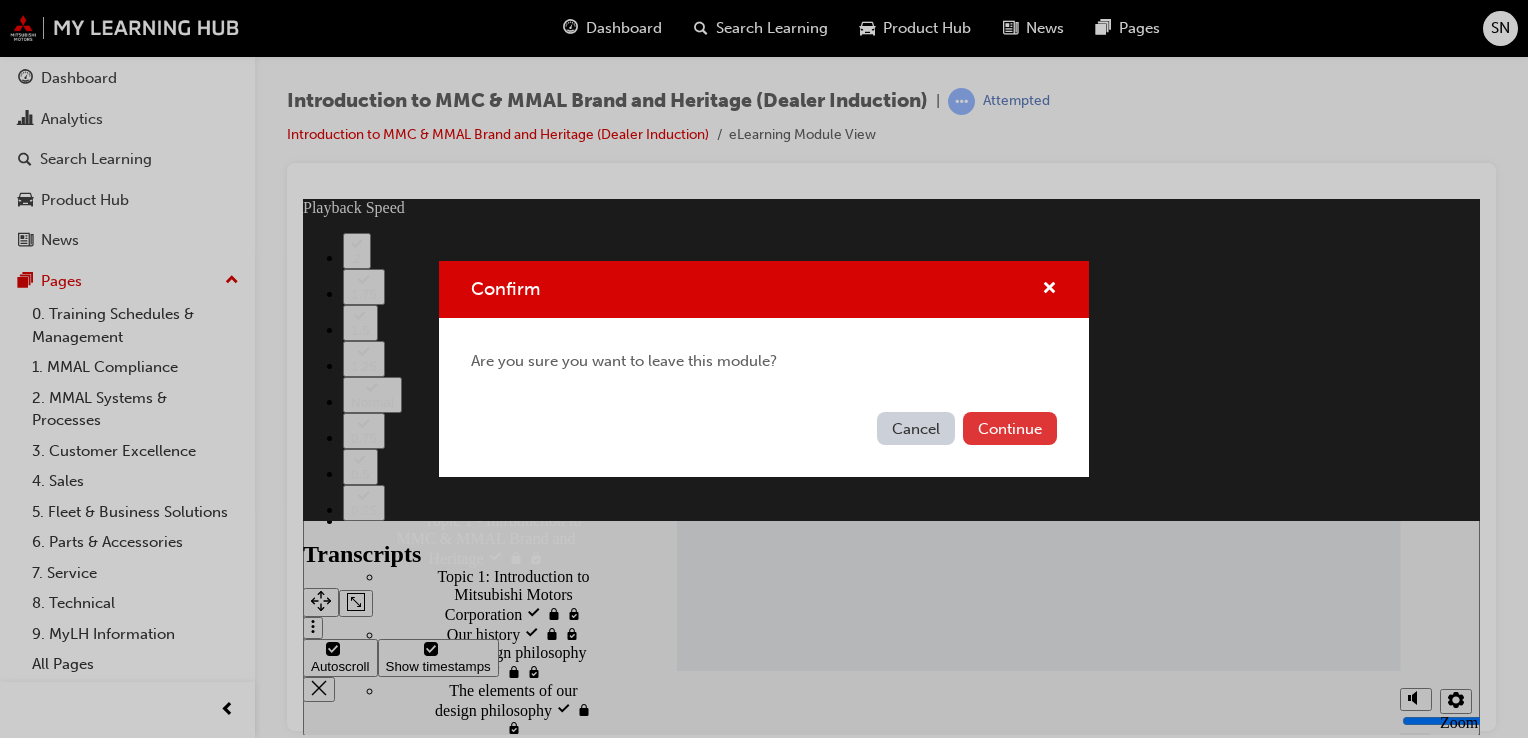 click on "Continue" at bounding box center (1010, 428) 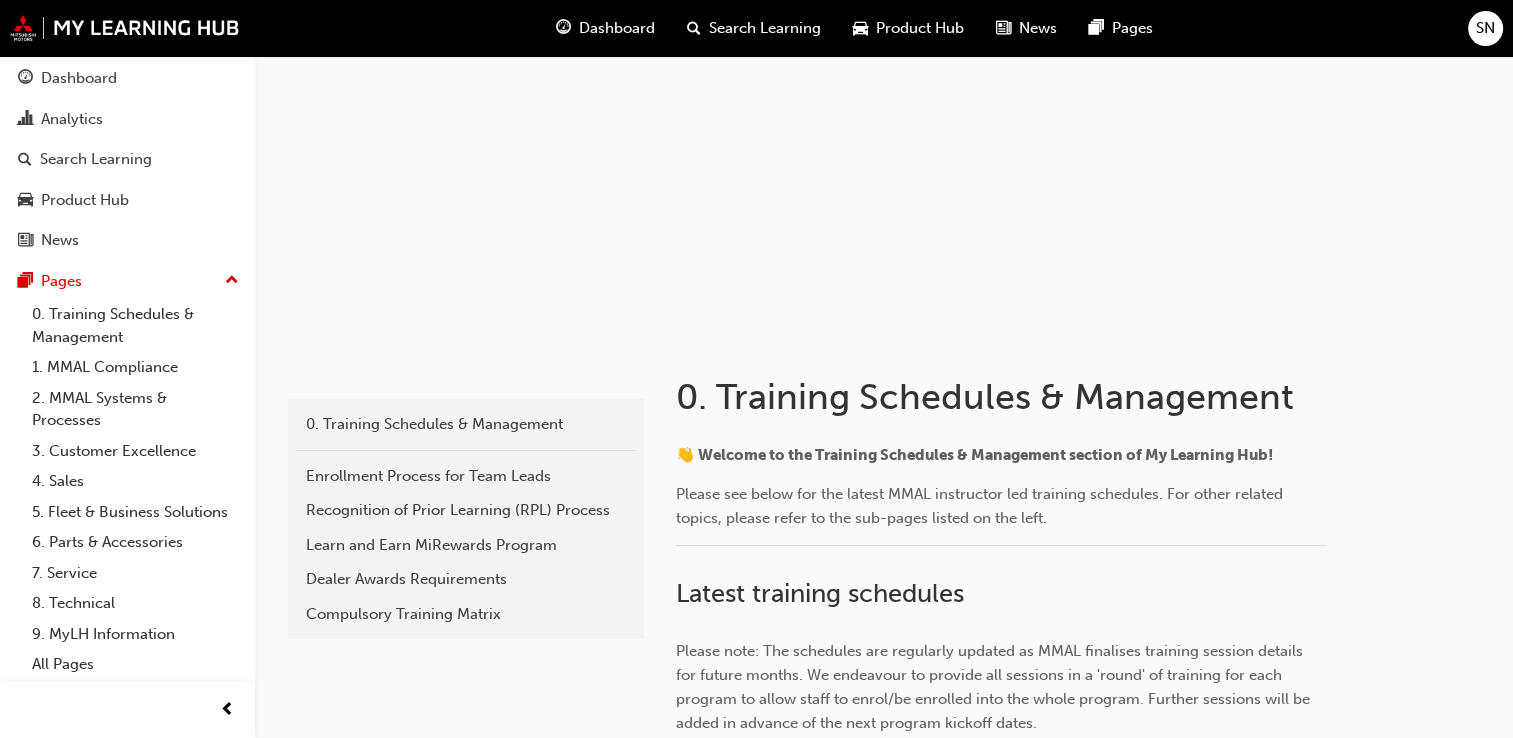 scroll, scrollTop: 0, scrollLeft: 0, axis: both 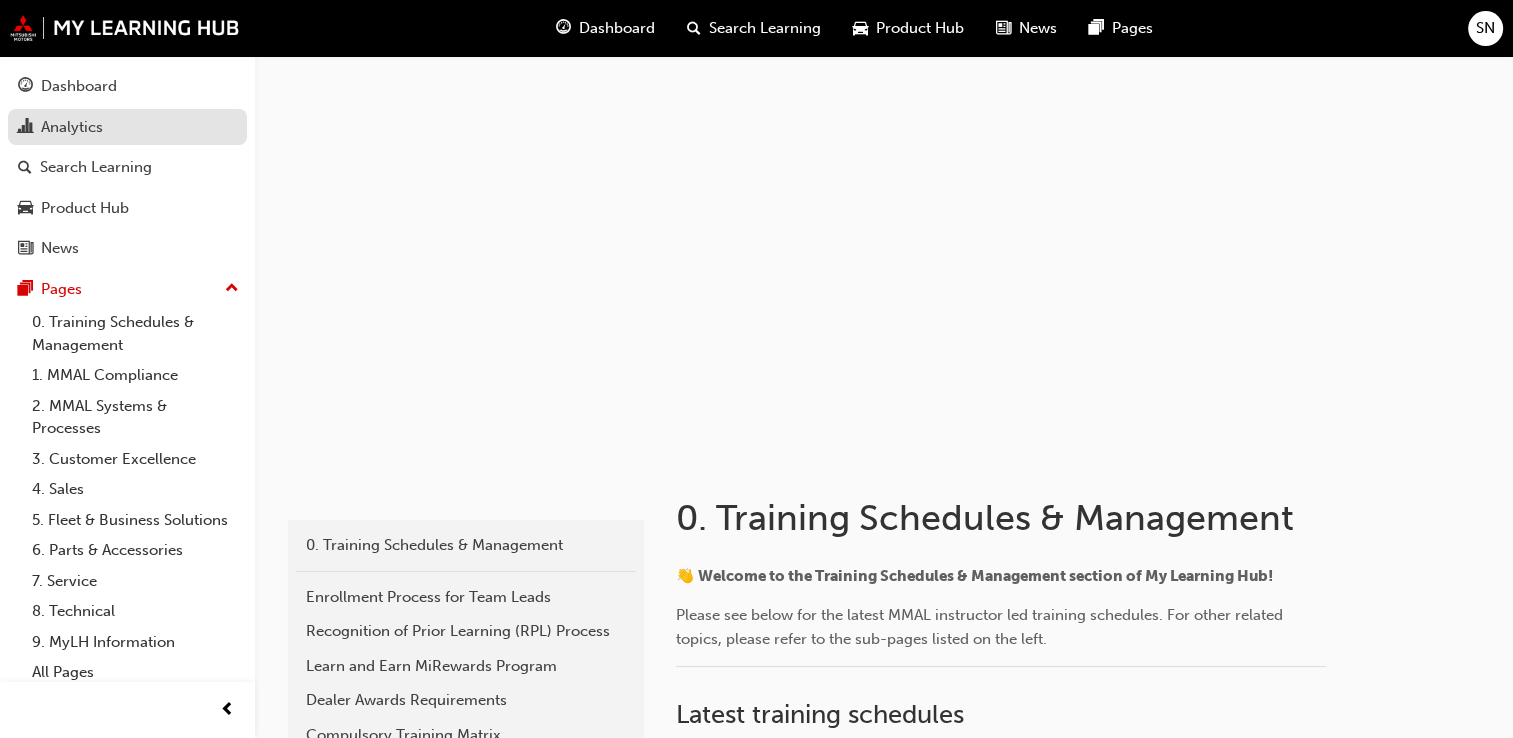 click on "Analytics" at bounding box center (72, 127) 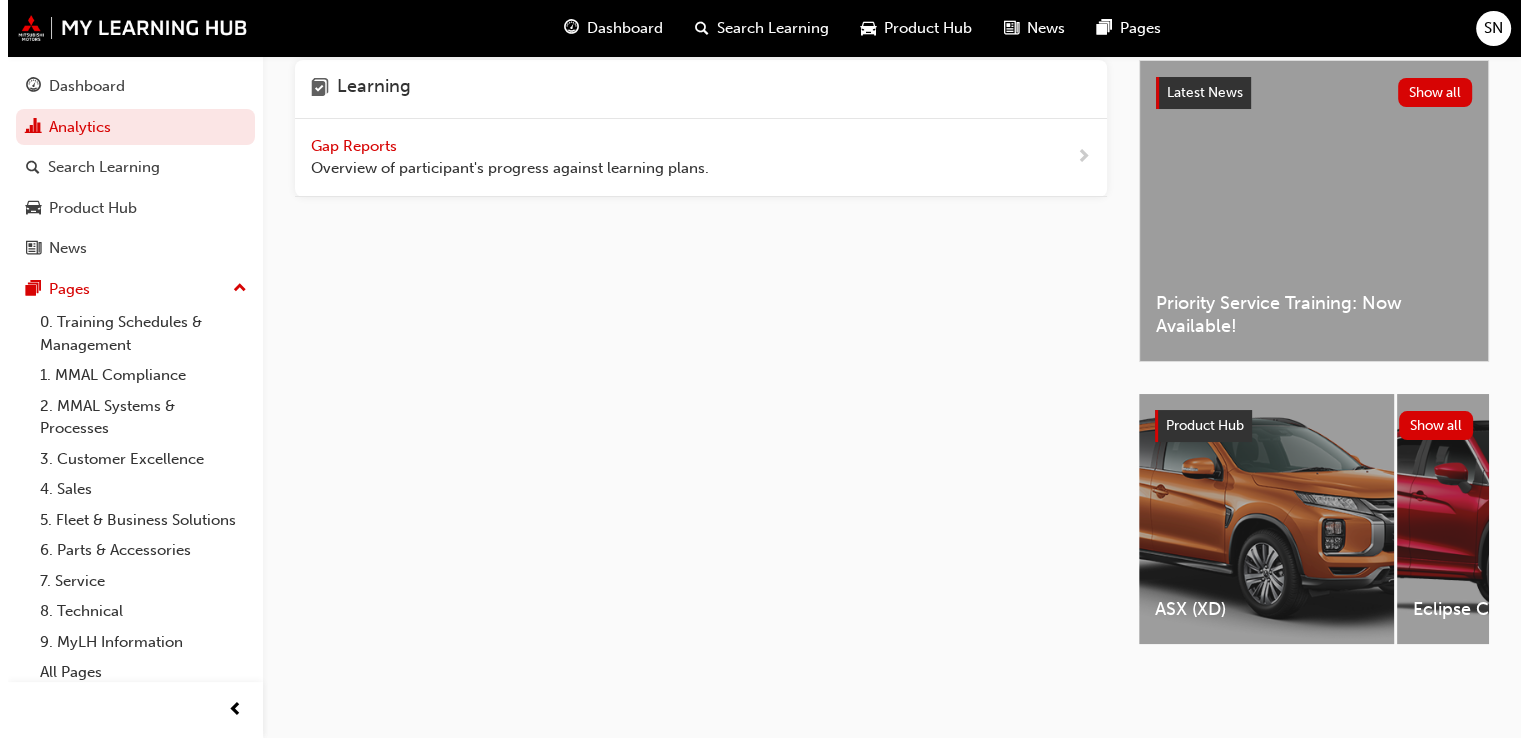 scroll, scrollTop: 0, scrollLeft: 0, axis: both 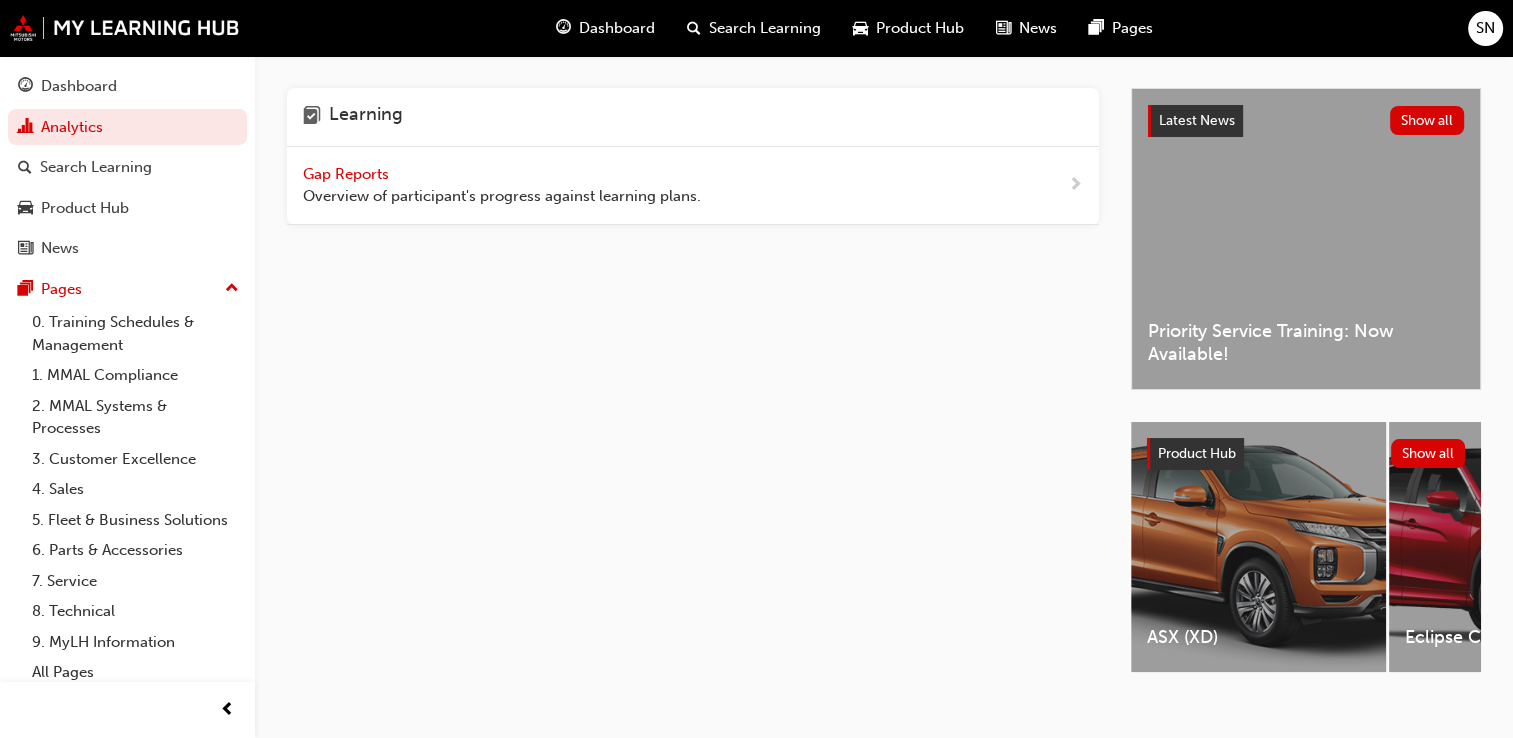 click on "Gap Reports" at bounding box center [348, 174] 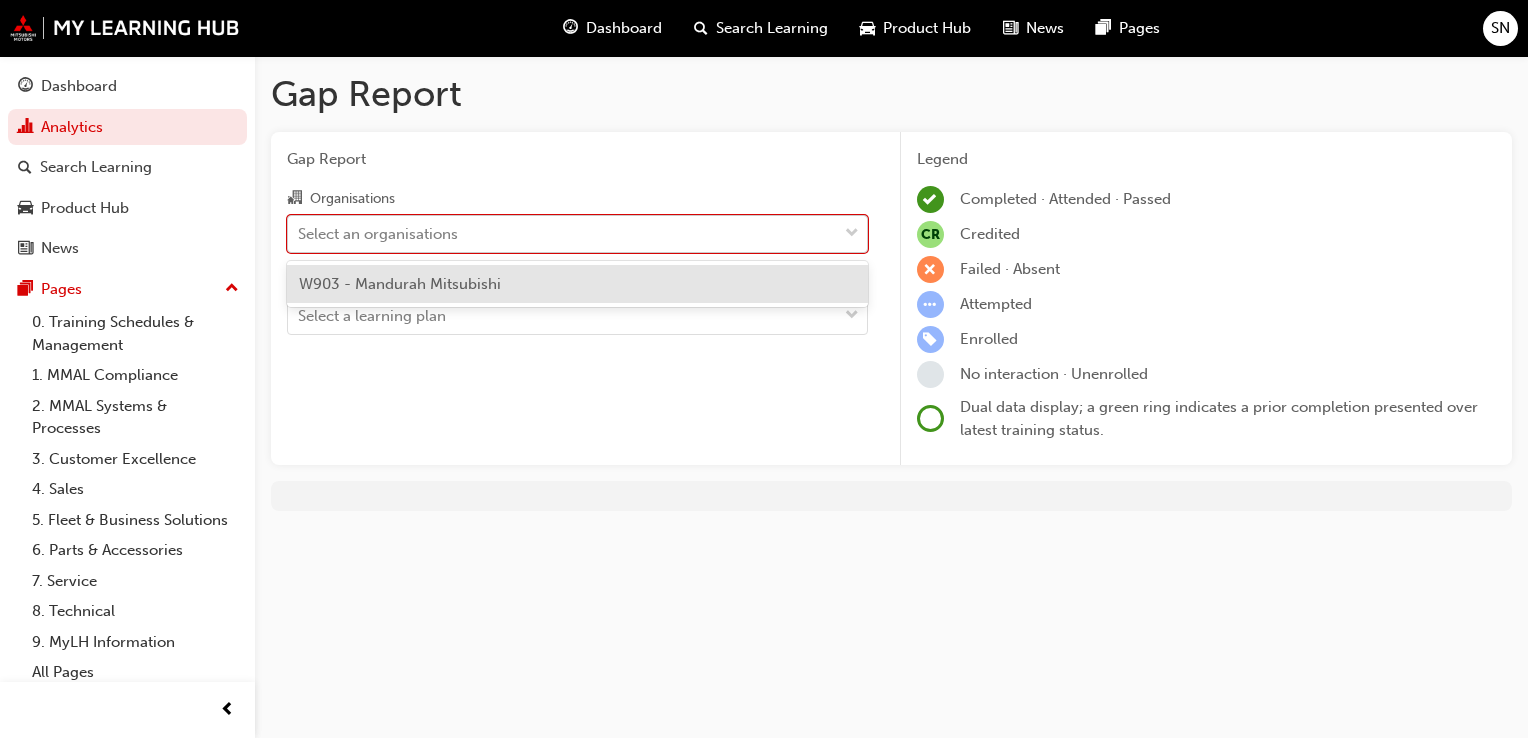 click at bounding box center [852, 234] 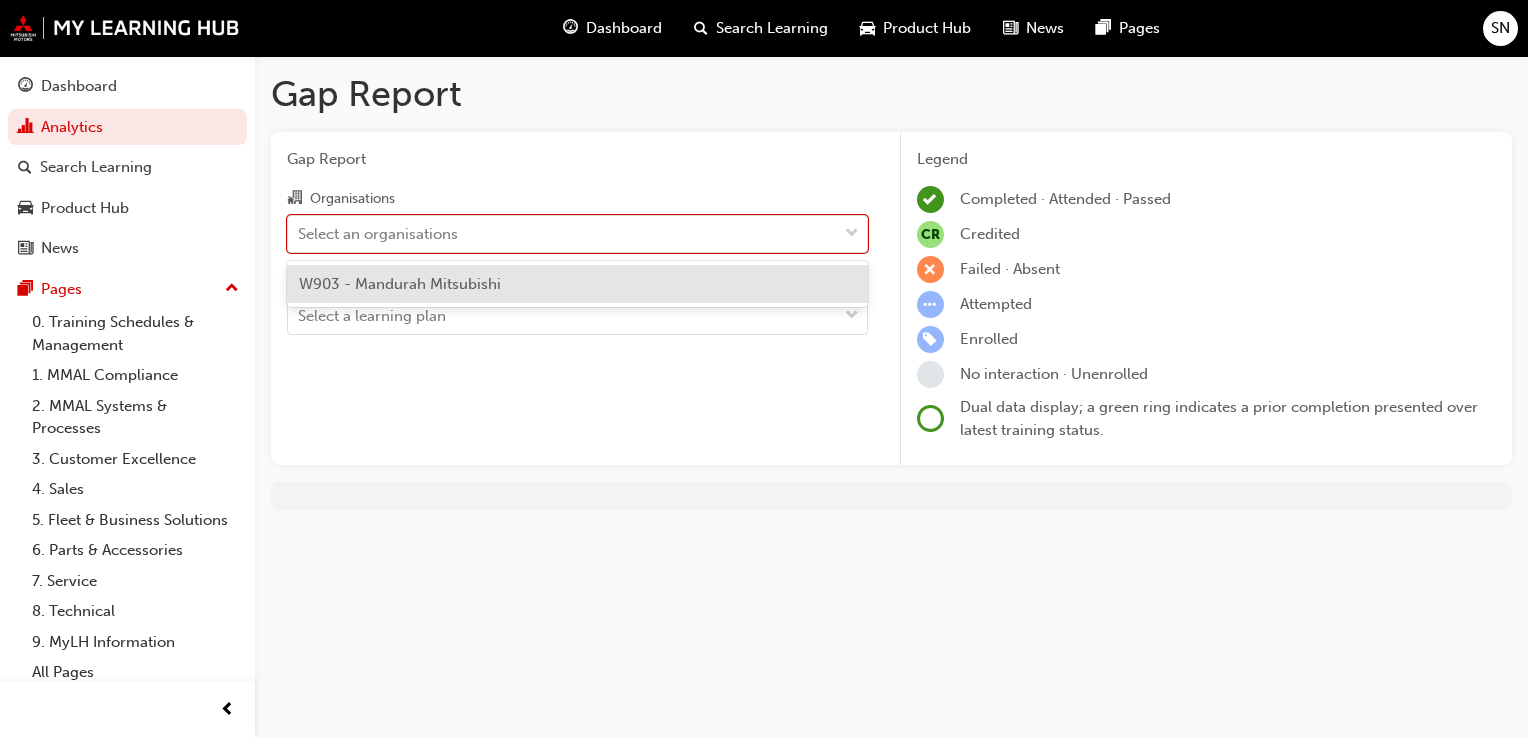 click on "W903 - Mandurah Mitsubishi" at bounding box center [577, 284] 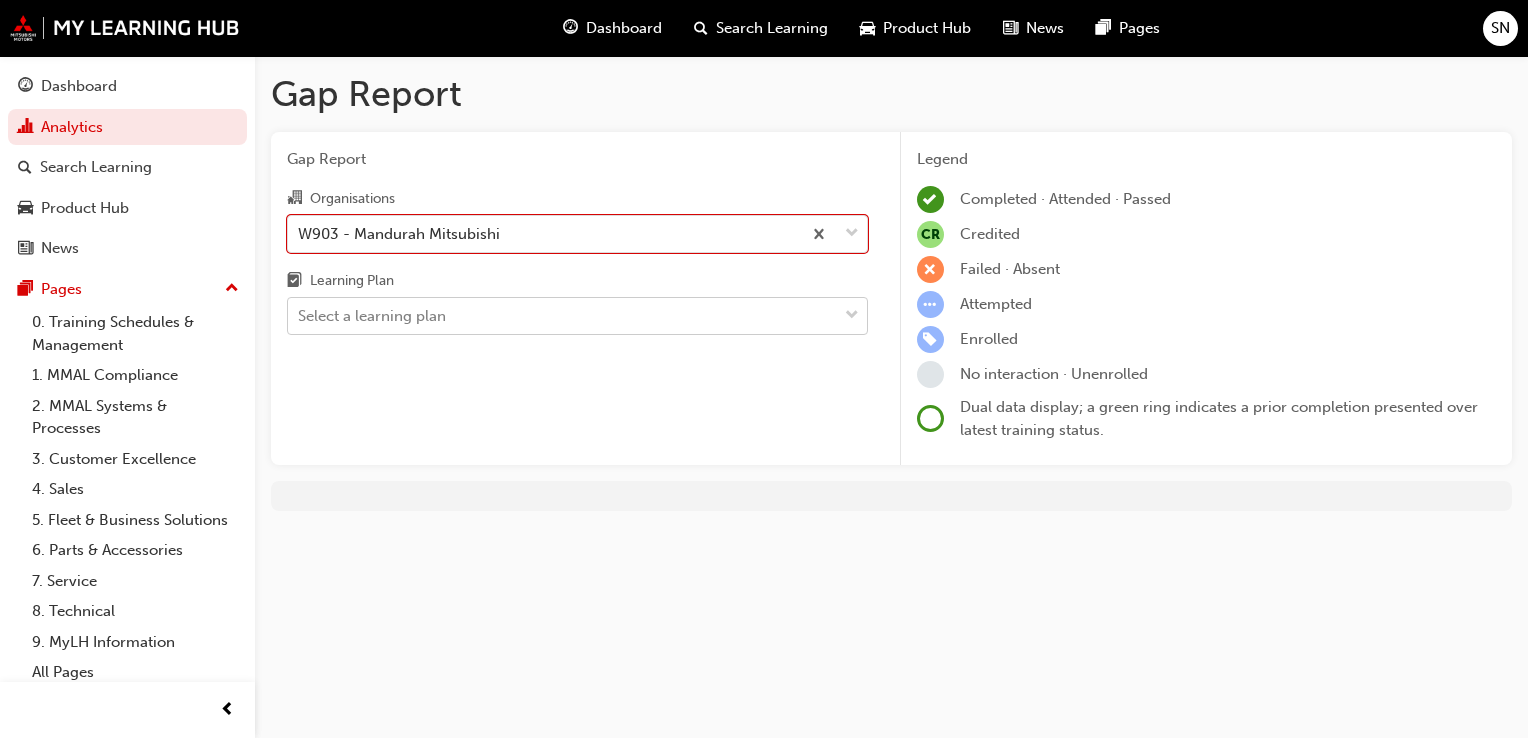 click on "Select a learning plan" at bounding box center [562, 316] 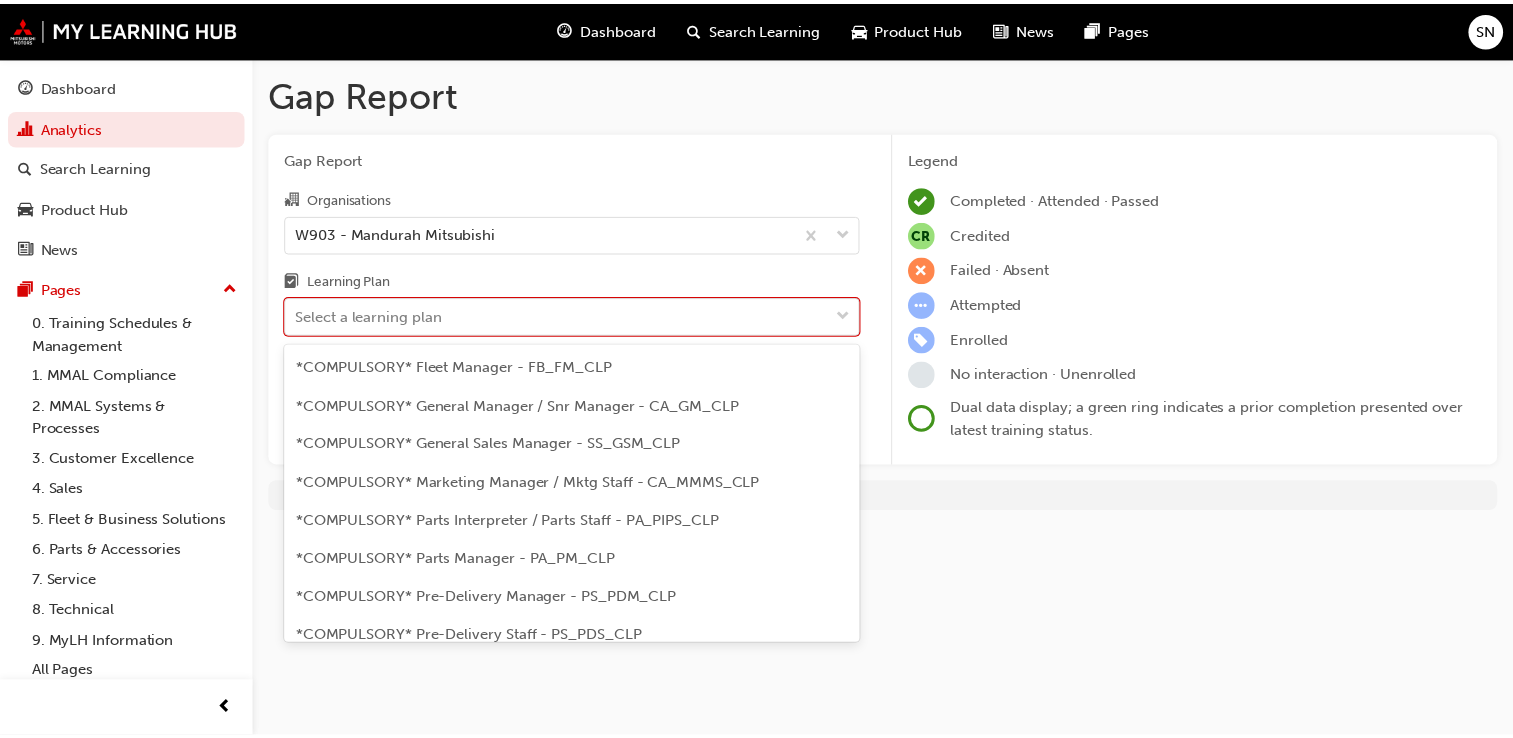scroll, scrollTop: 300, scrollLeft: 0, axis: vertical 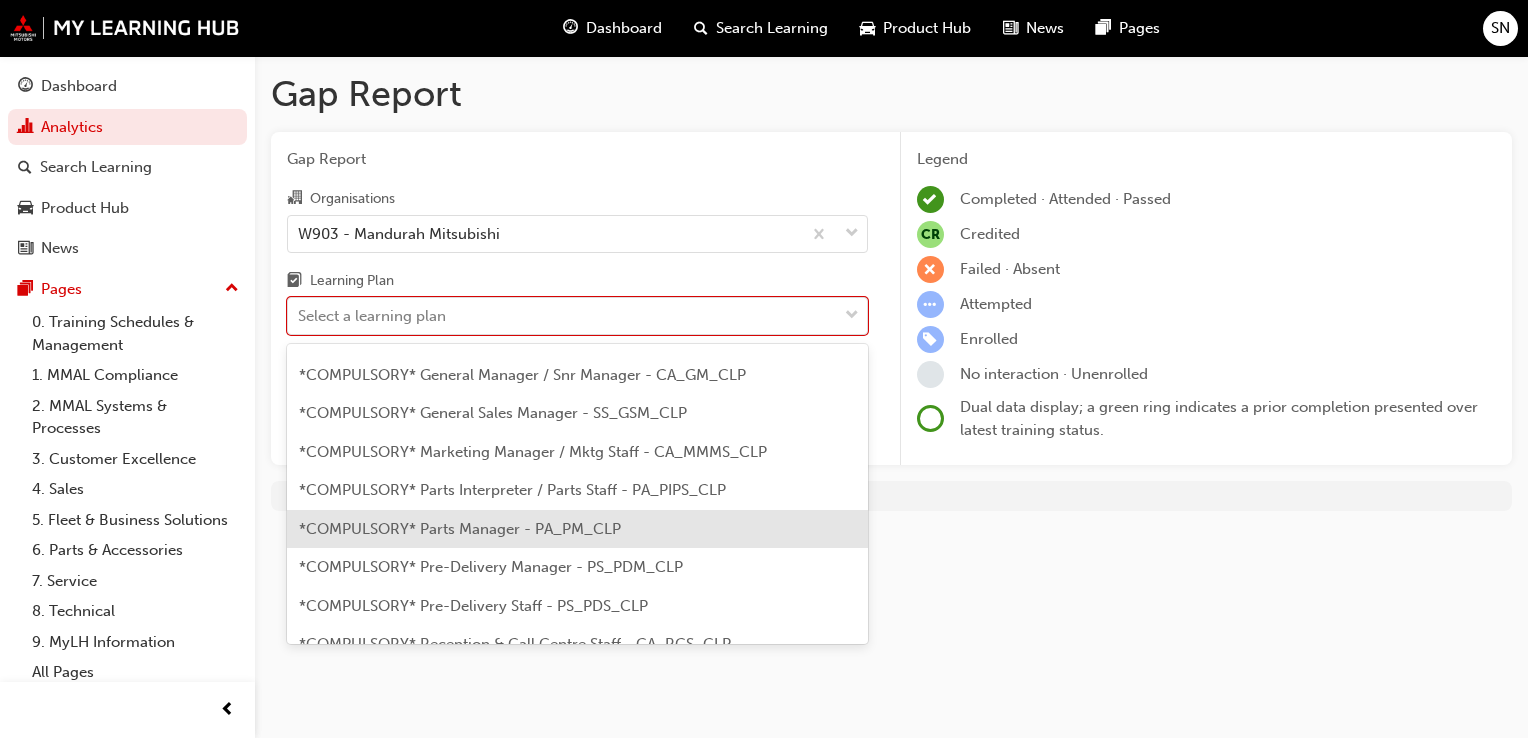 click on "*COMPULSORY* Parts Manager - PA_PM_CLP" at bounding box center (460, 529) 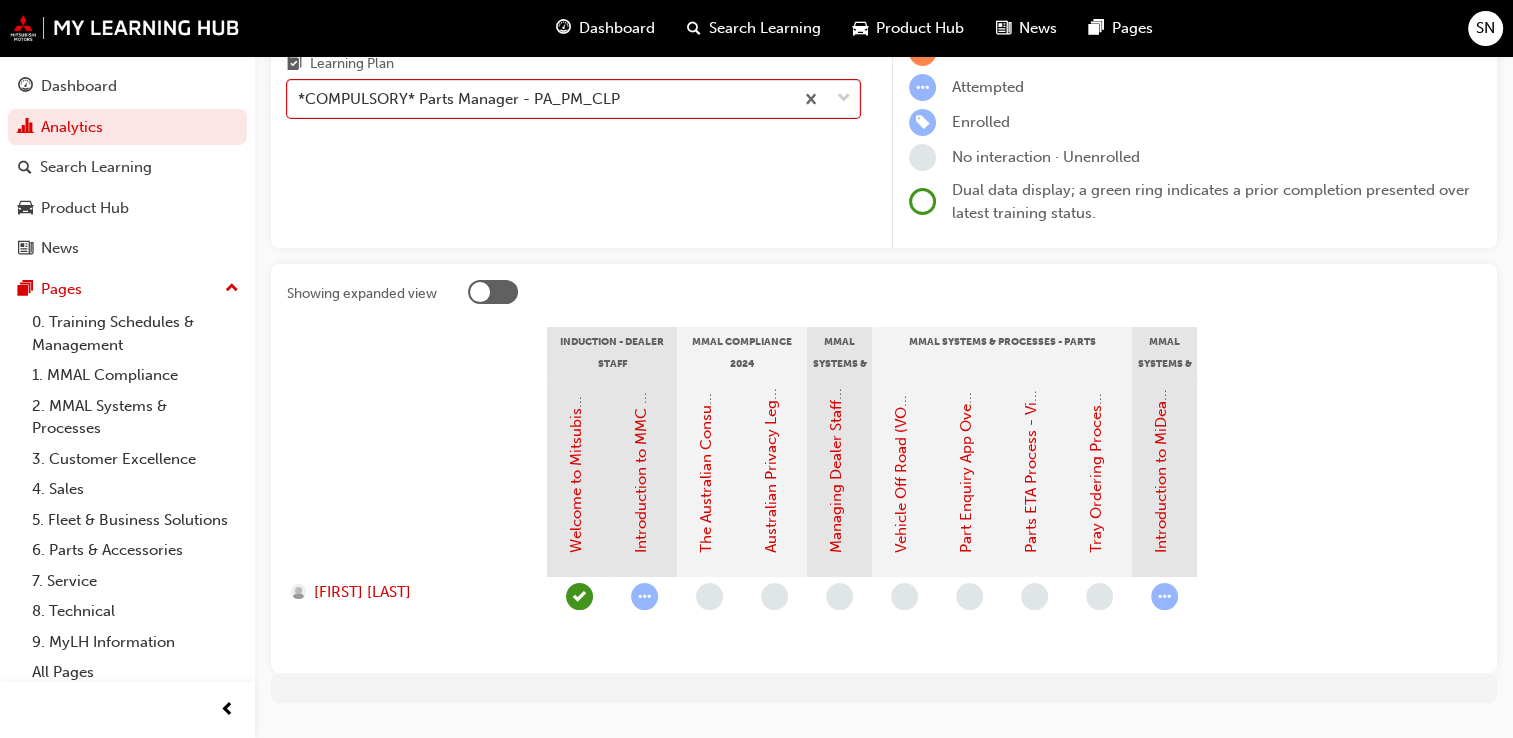 scroll, scrollTop: 263, scrollLeft: 0, axis: vertical 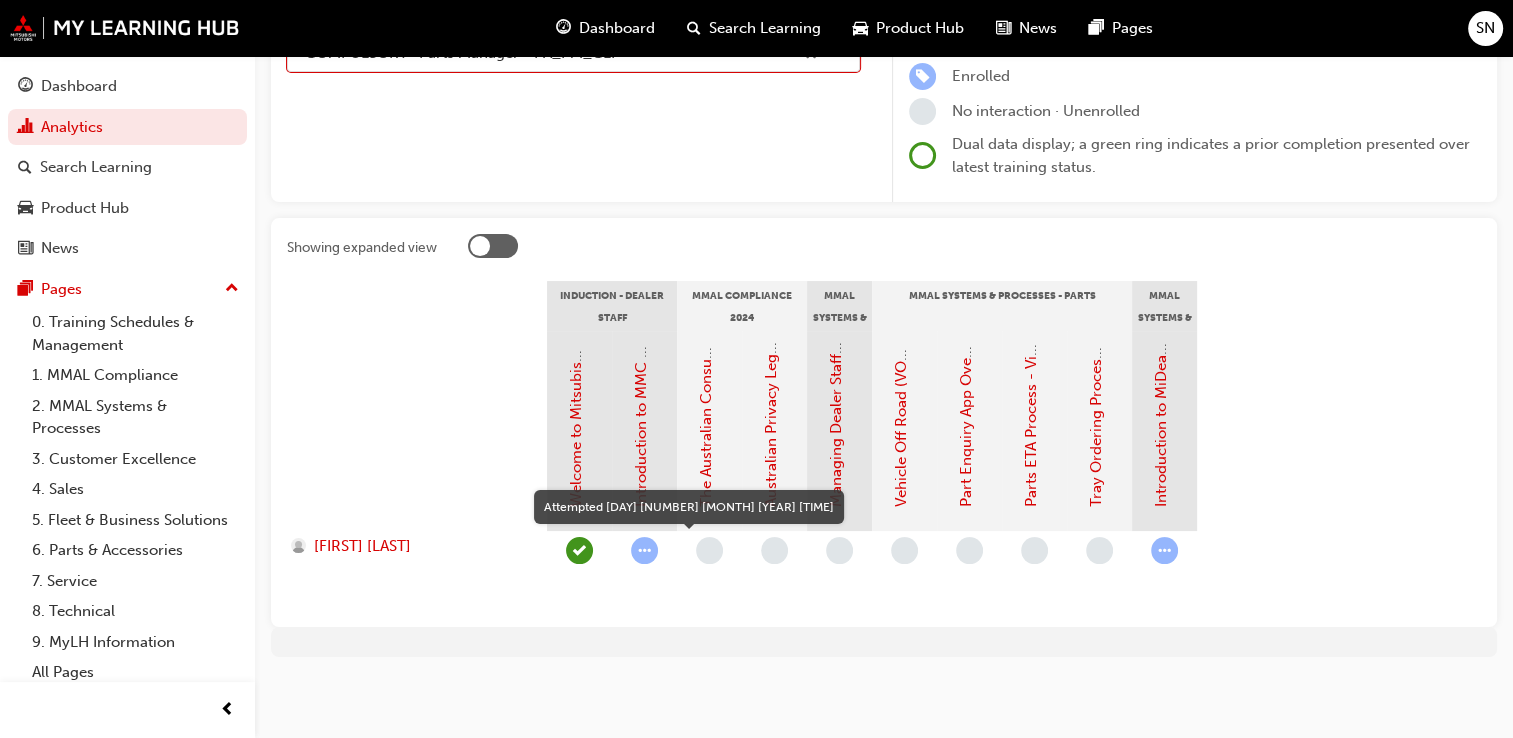 click at bounding box center [644, 550] 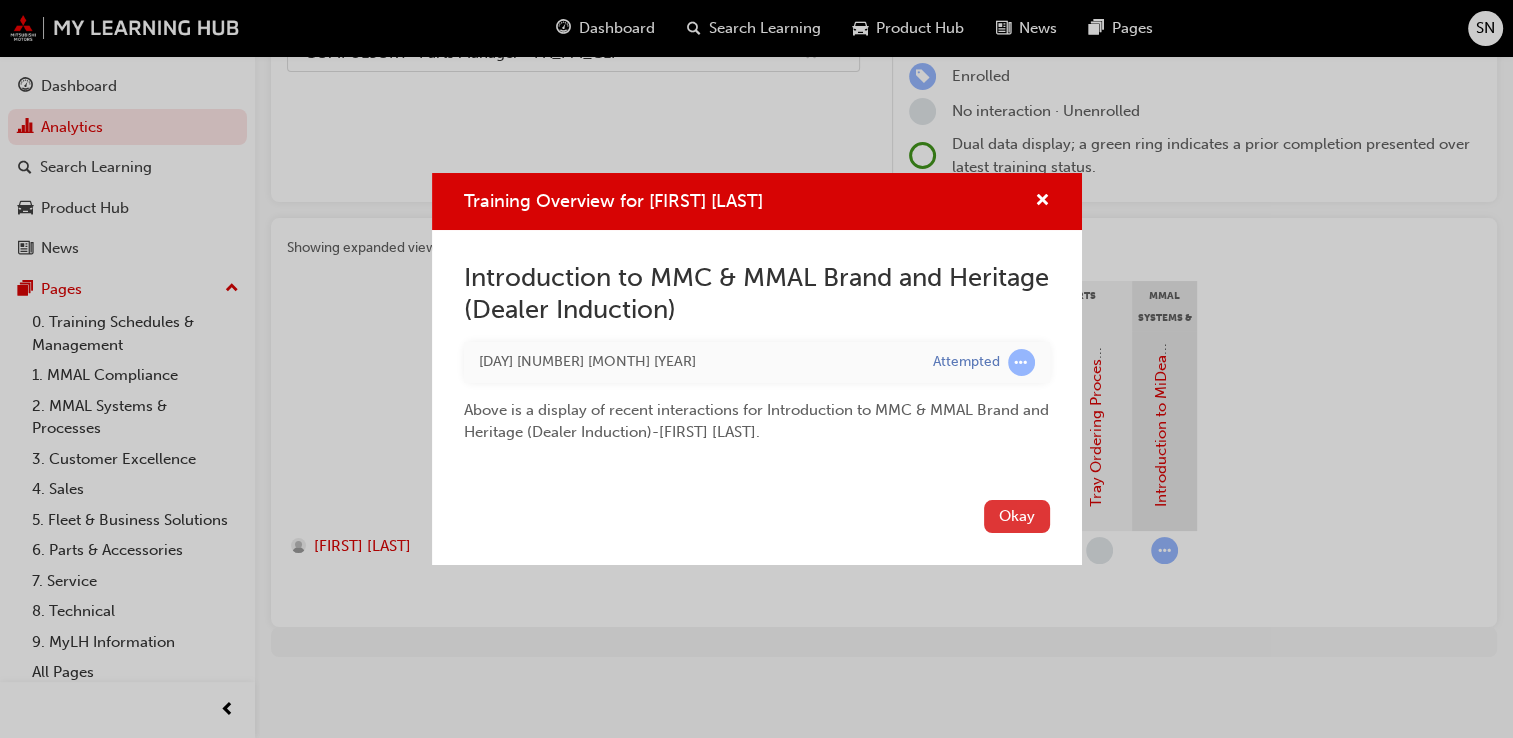 click on "Okay" at bounding box center (1017, 516) 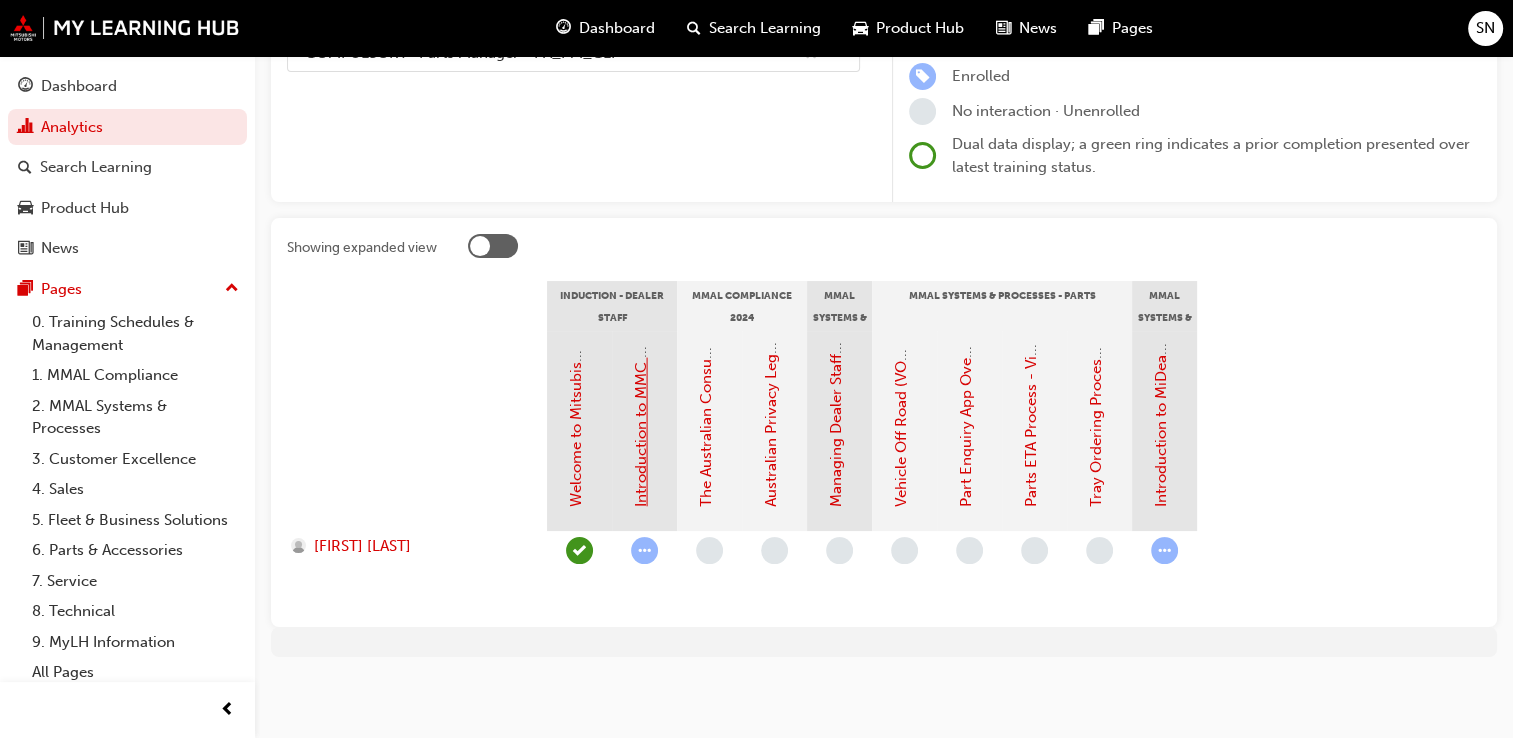 click on "Introduction to MMC & MMAL Brand and Heritage (Dealer Induction)" at bounding box center [641, 270] 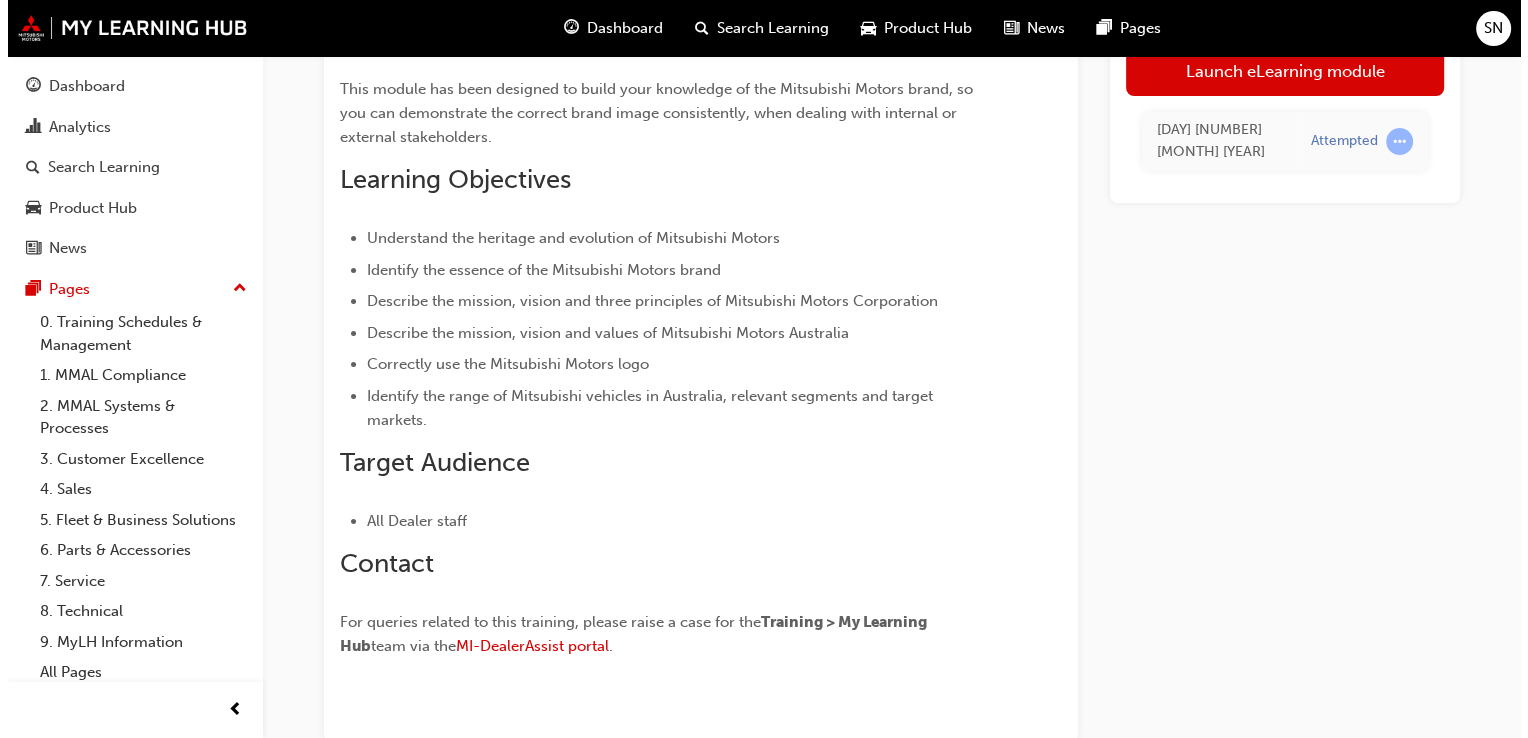 scroll, scrollTop: 0, scrollLeft: 0, axis: both 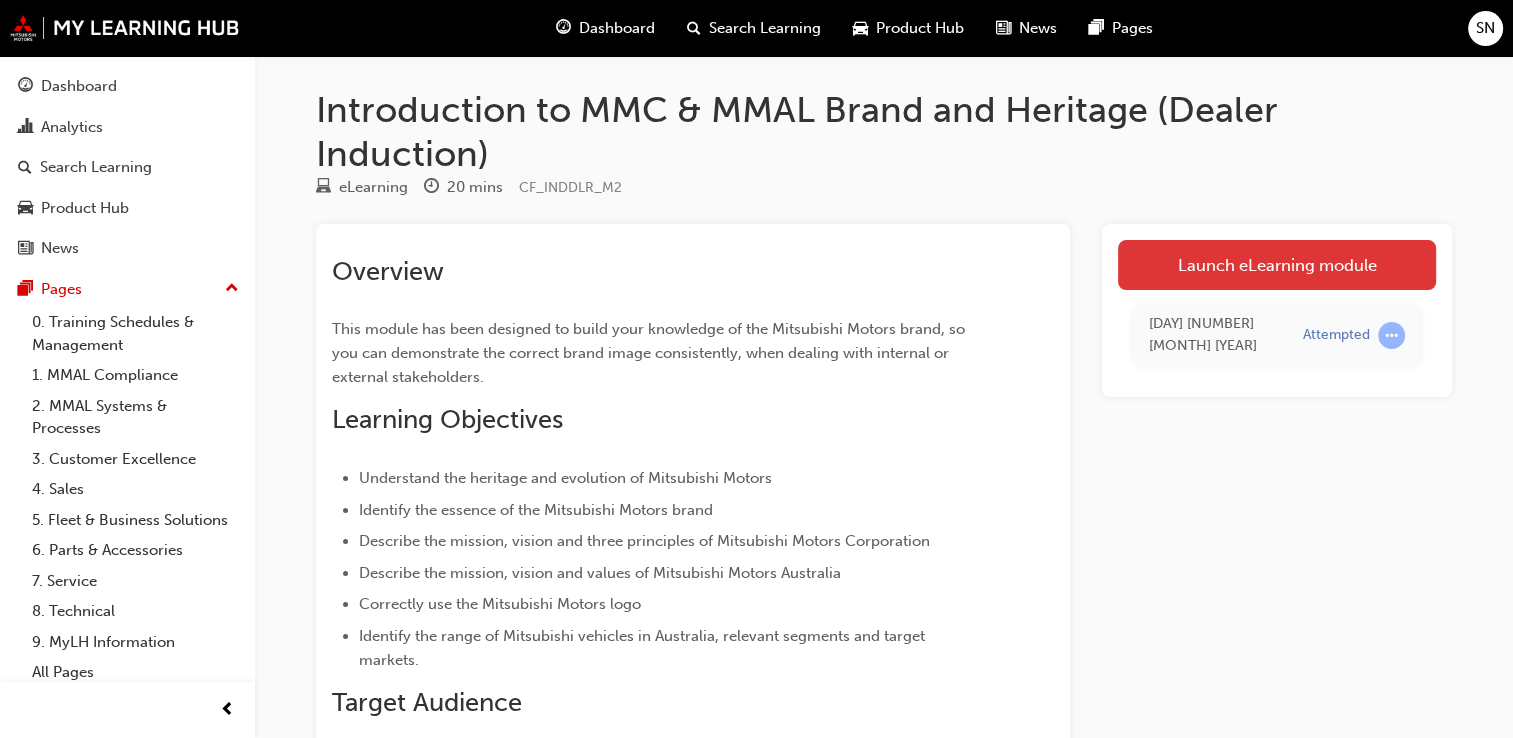 click on "Launch eLearning module" at bounding box center [1277, 265] 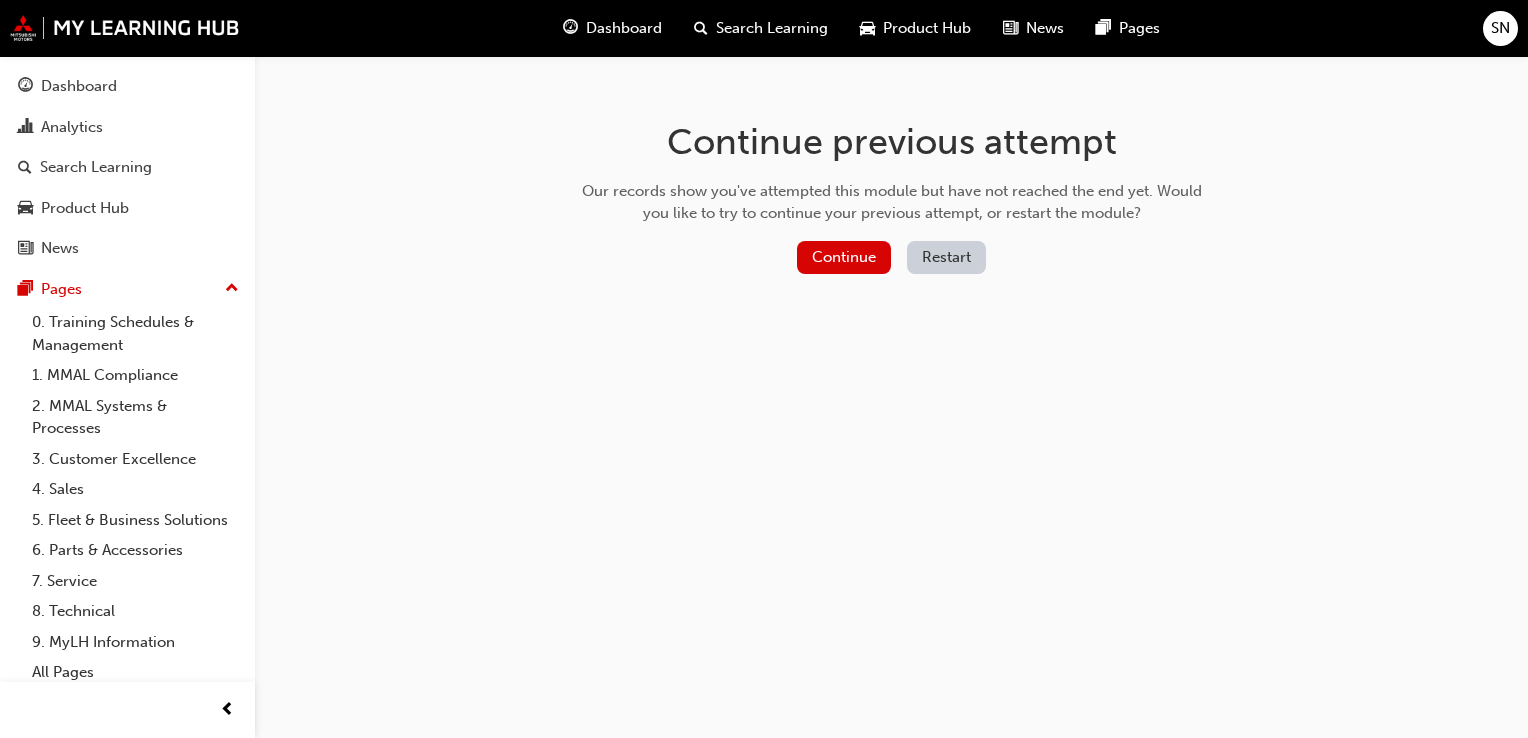 click on "Restart" at bounding box center (946, 257) 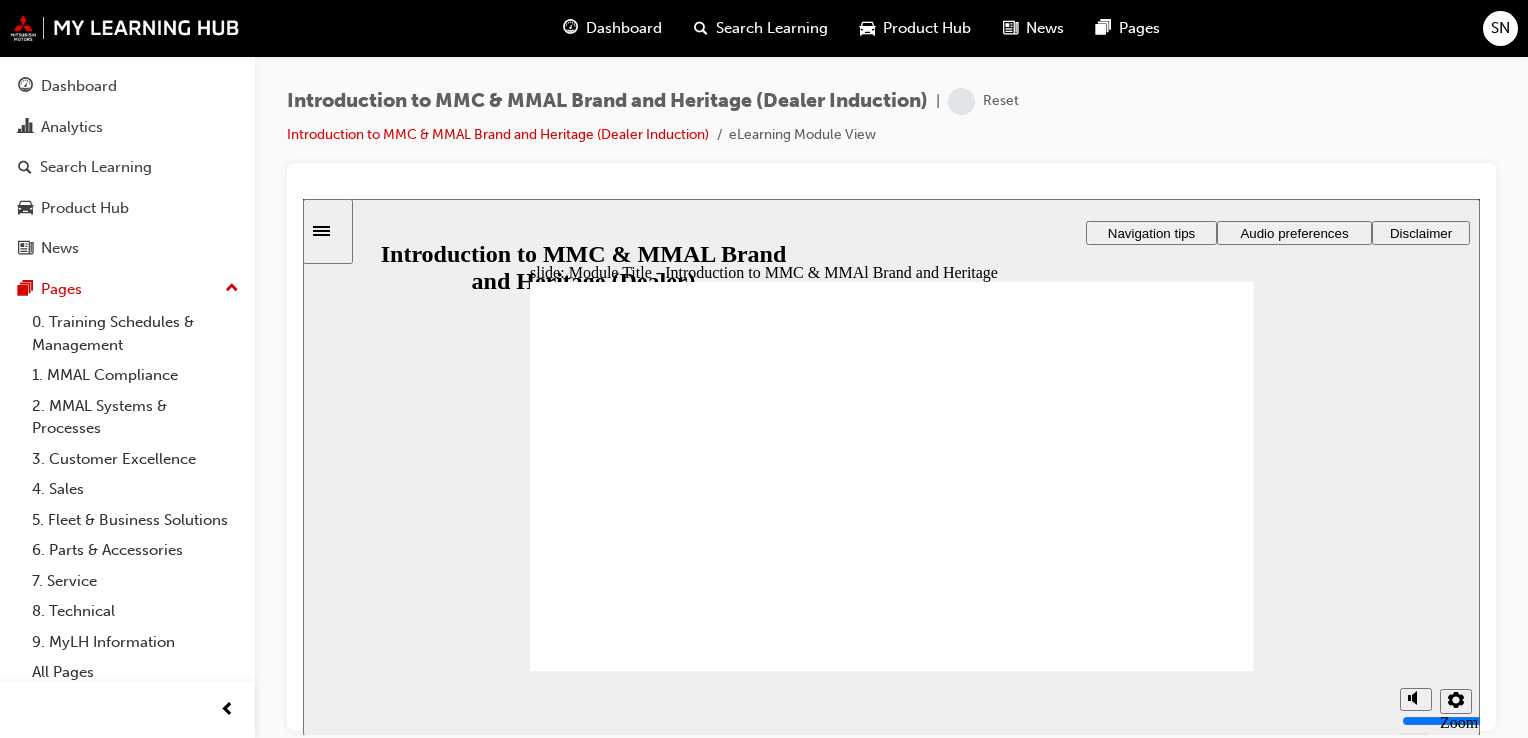 scroll, scrollTop: 0, scrollLeft: 0, axis: both 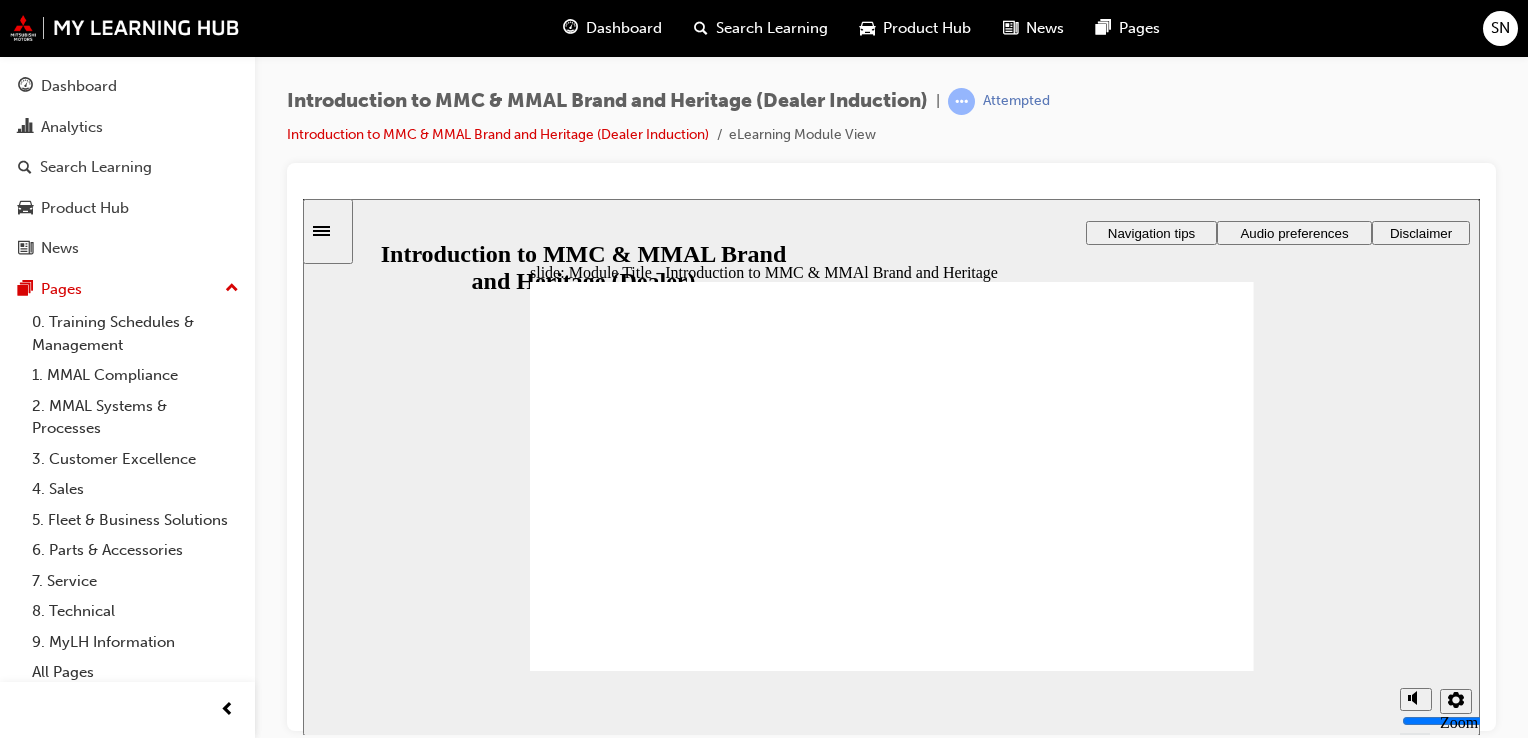 click 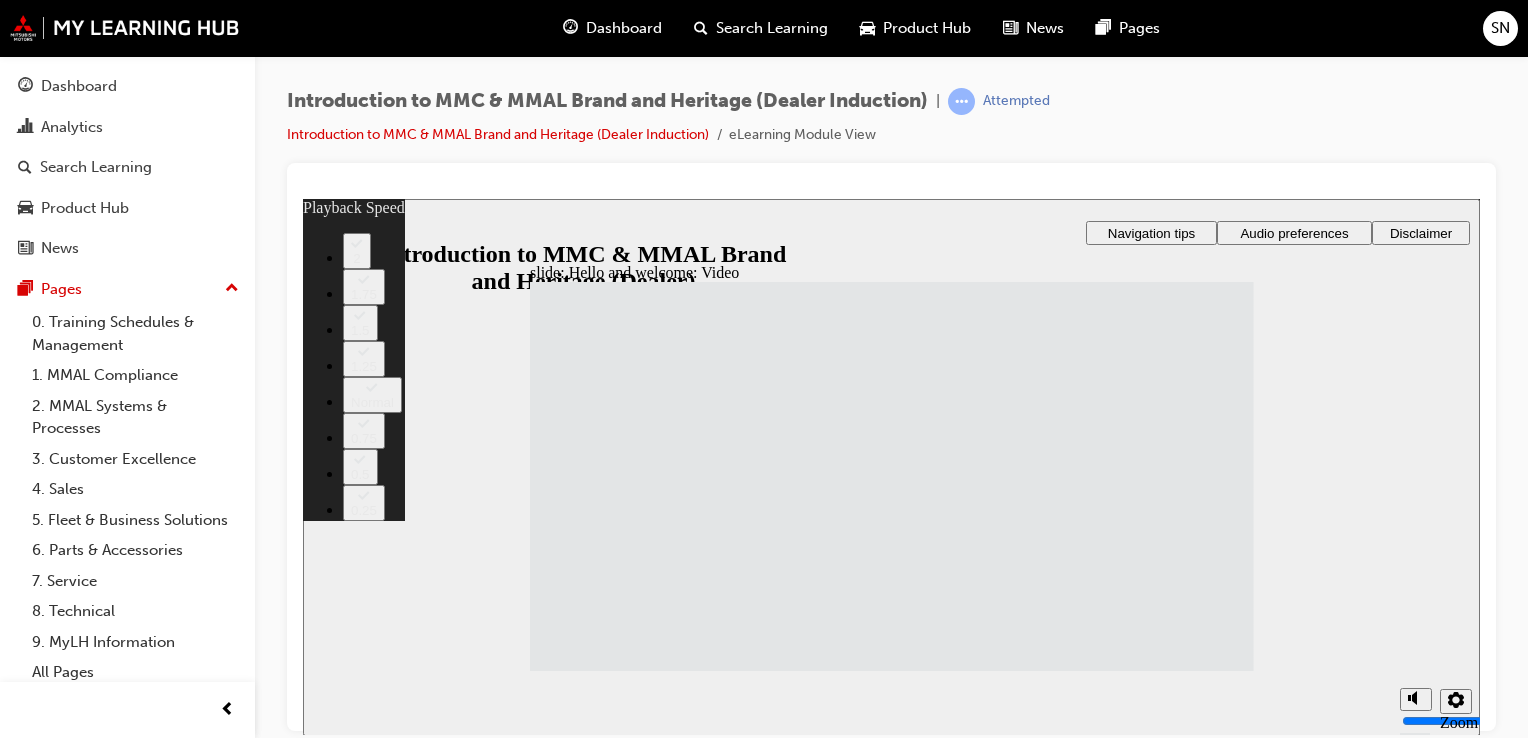 click at bounding box center [1009, 2377] 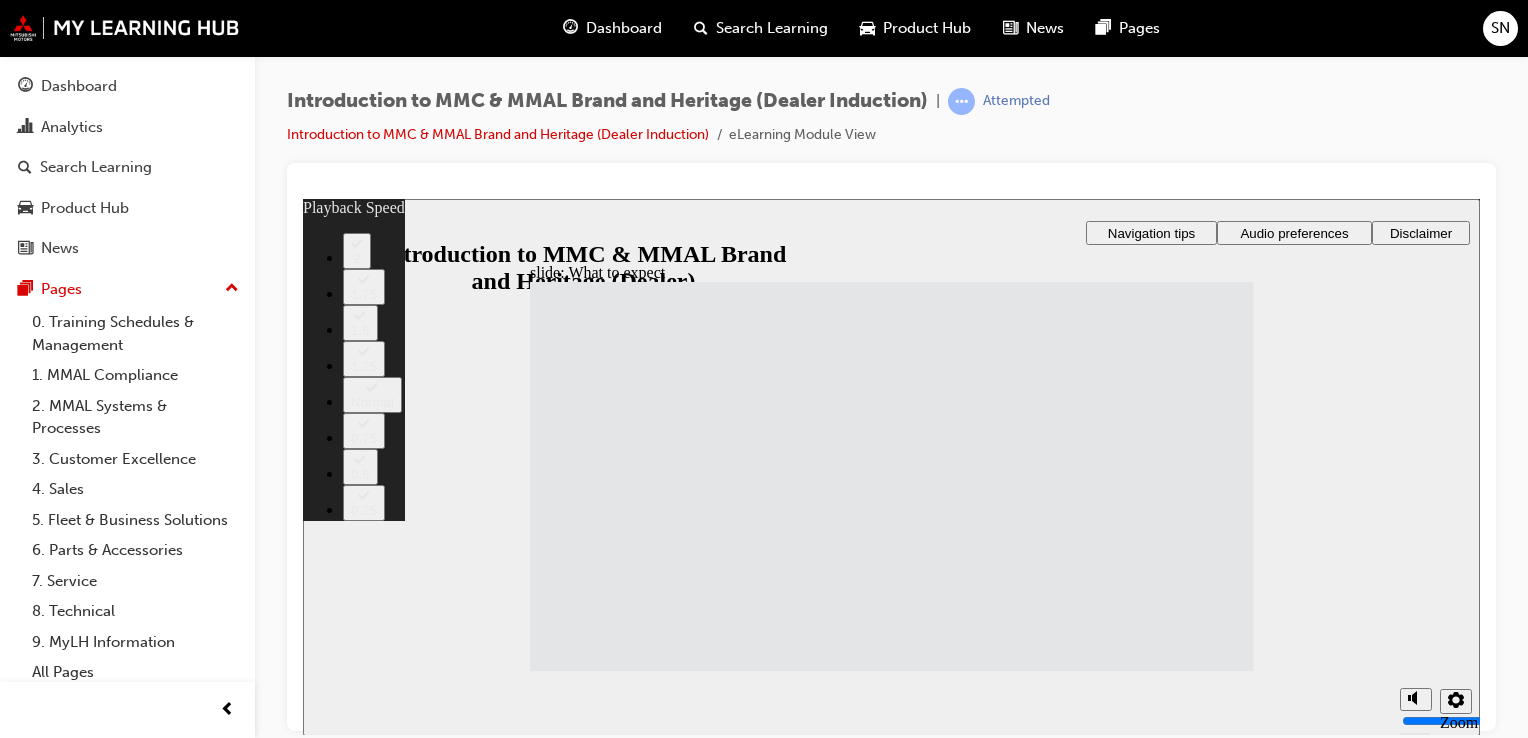 type on "31" 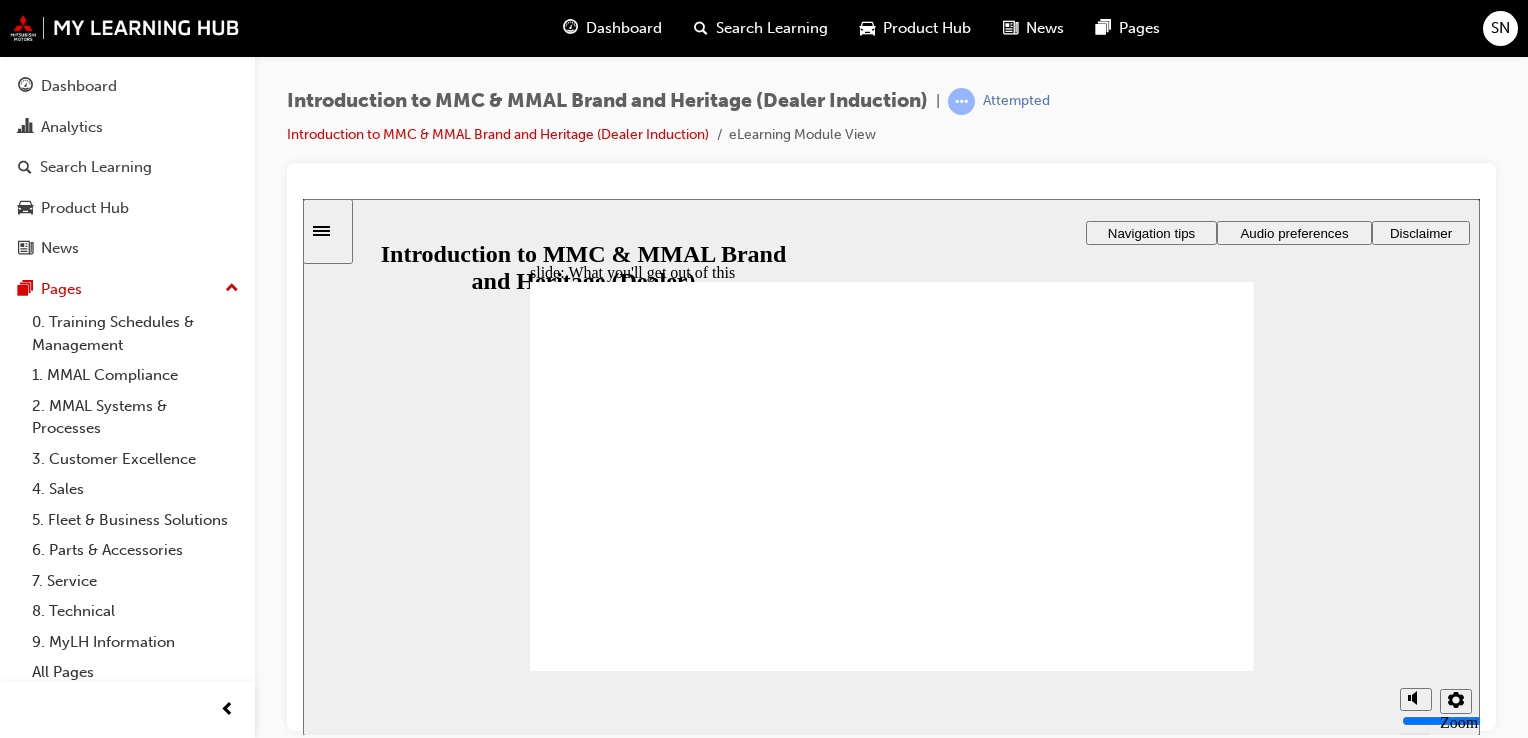 click 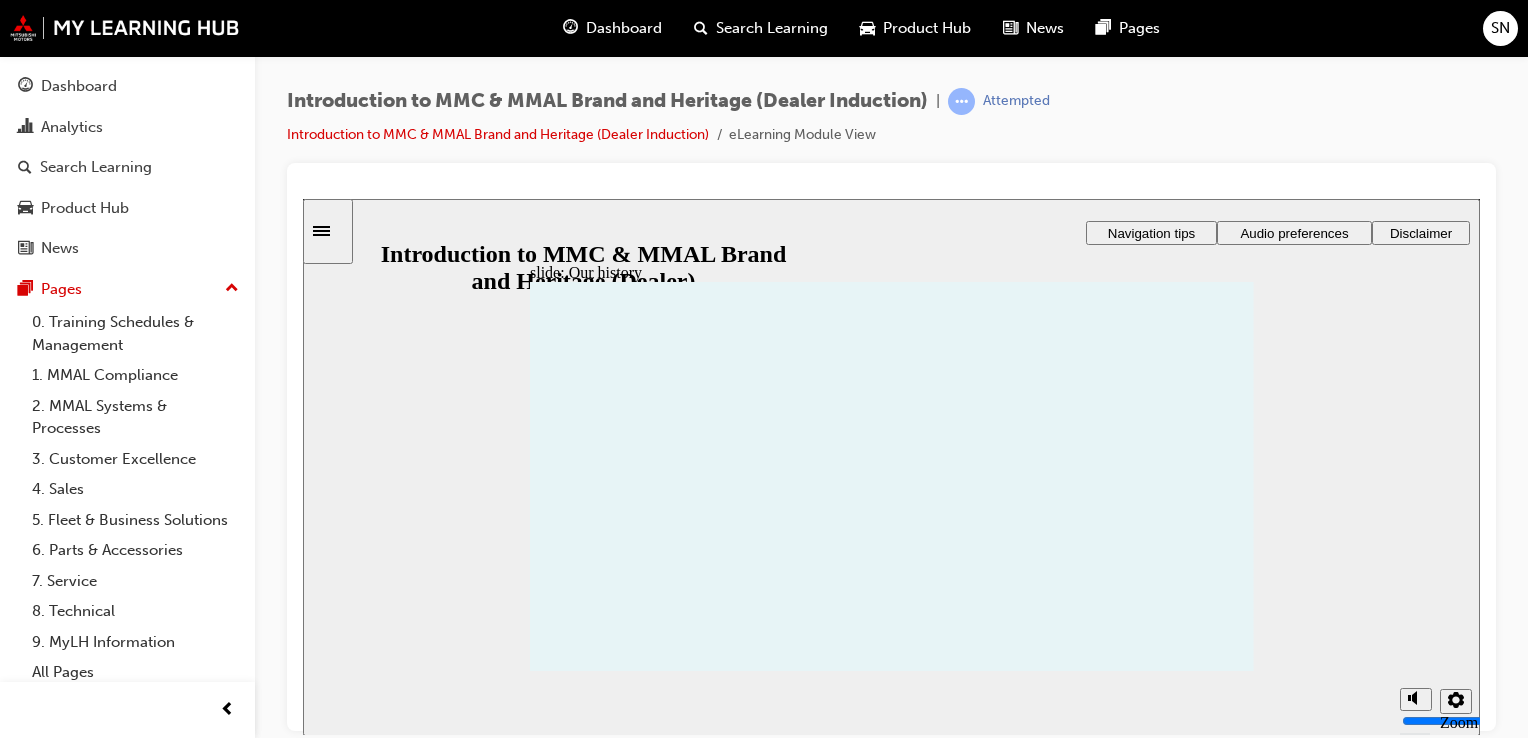 click 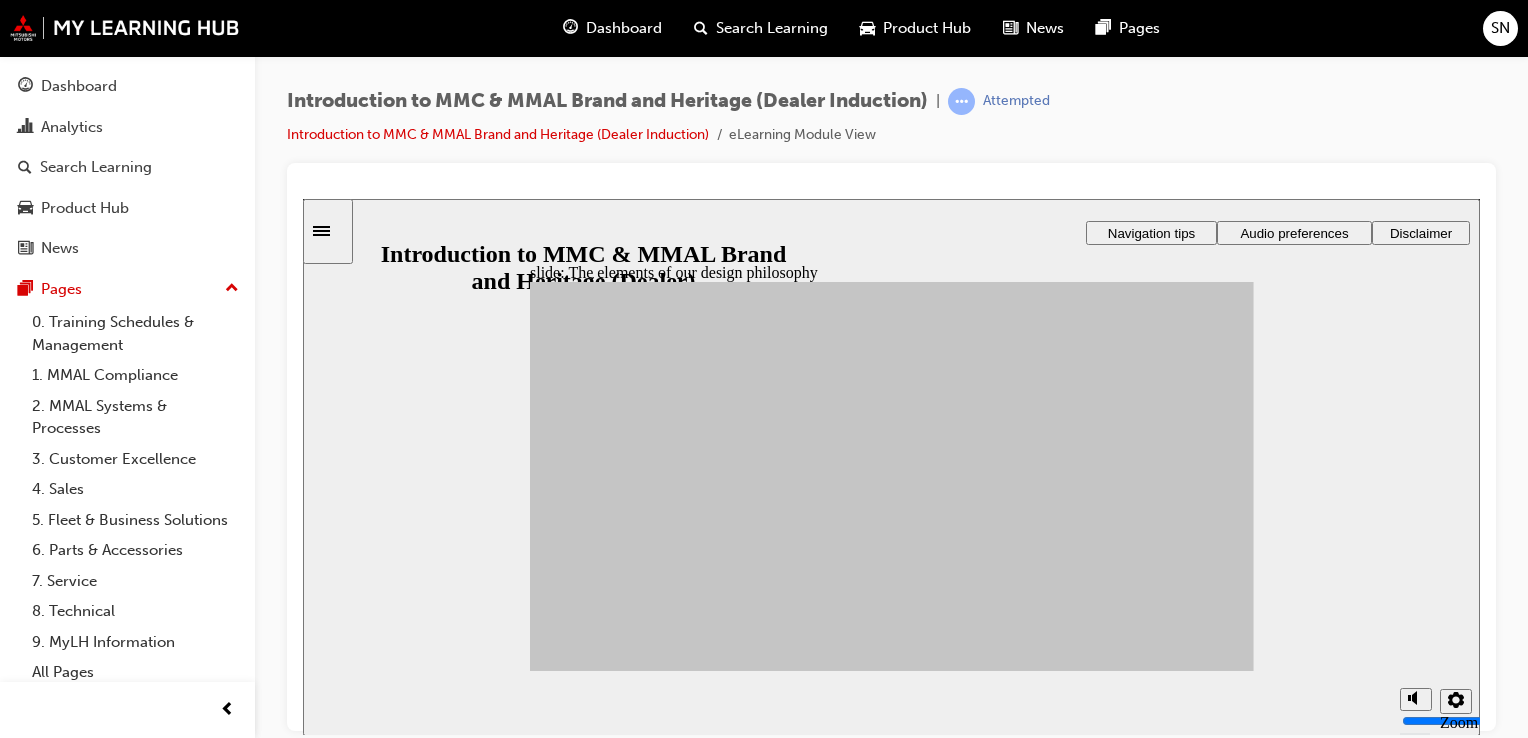 drag, startPoint x: 709, startPoint y: 463, endPoint x: 1089, endPoint y: 420, distance: 382.42517 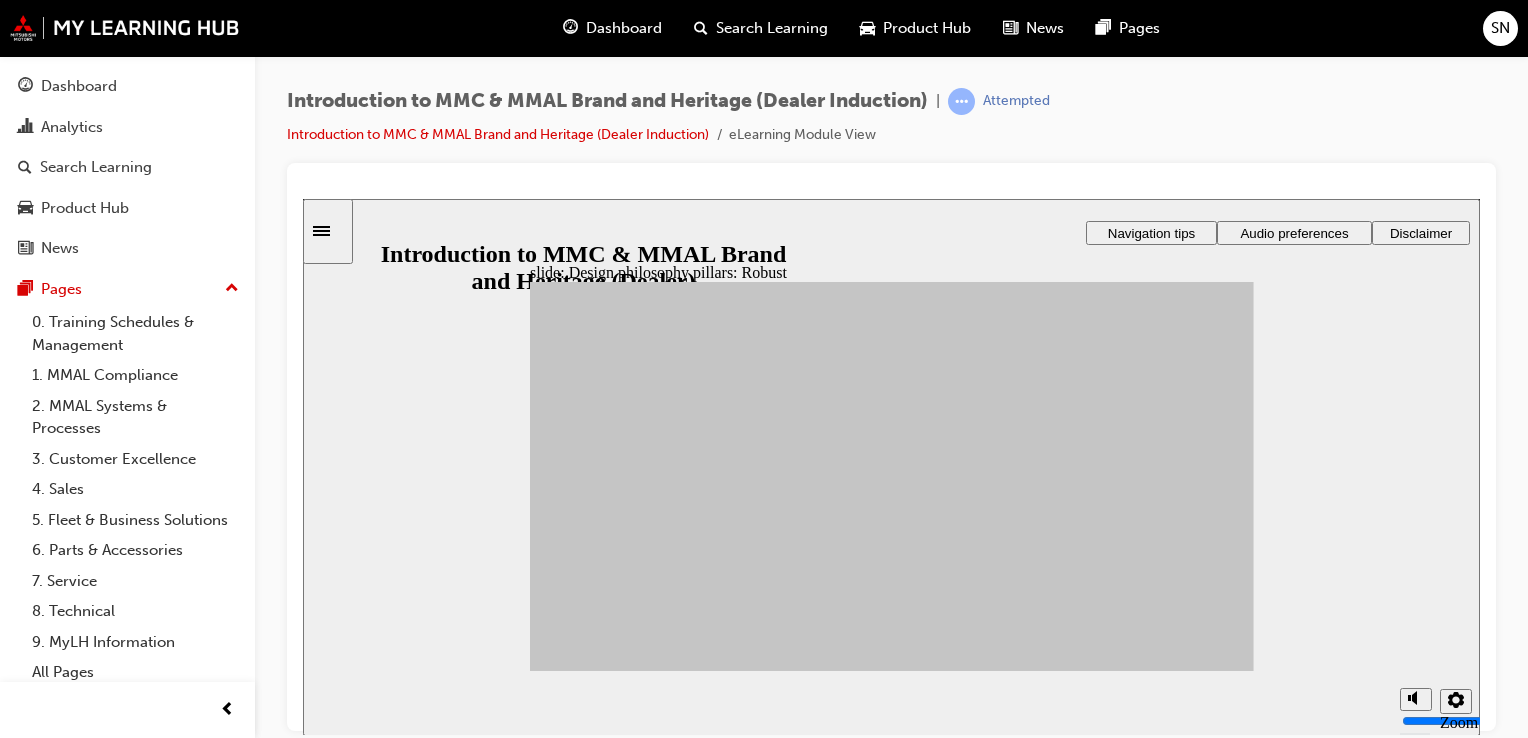 click 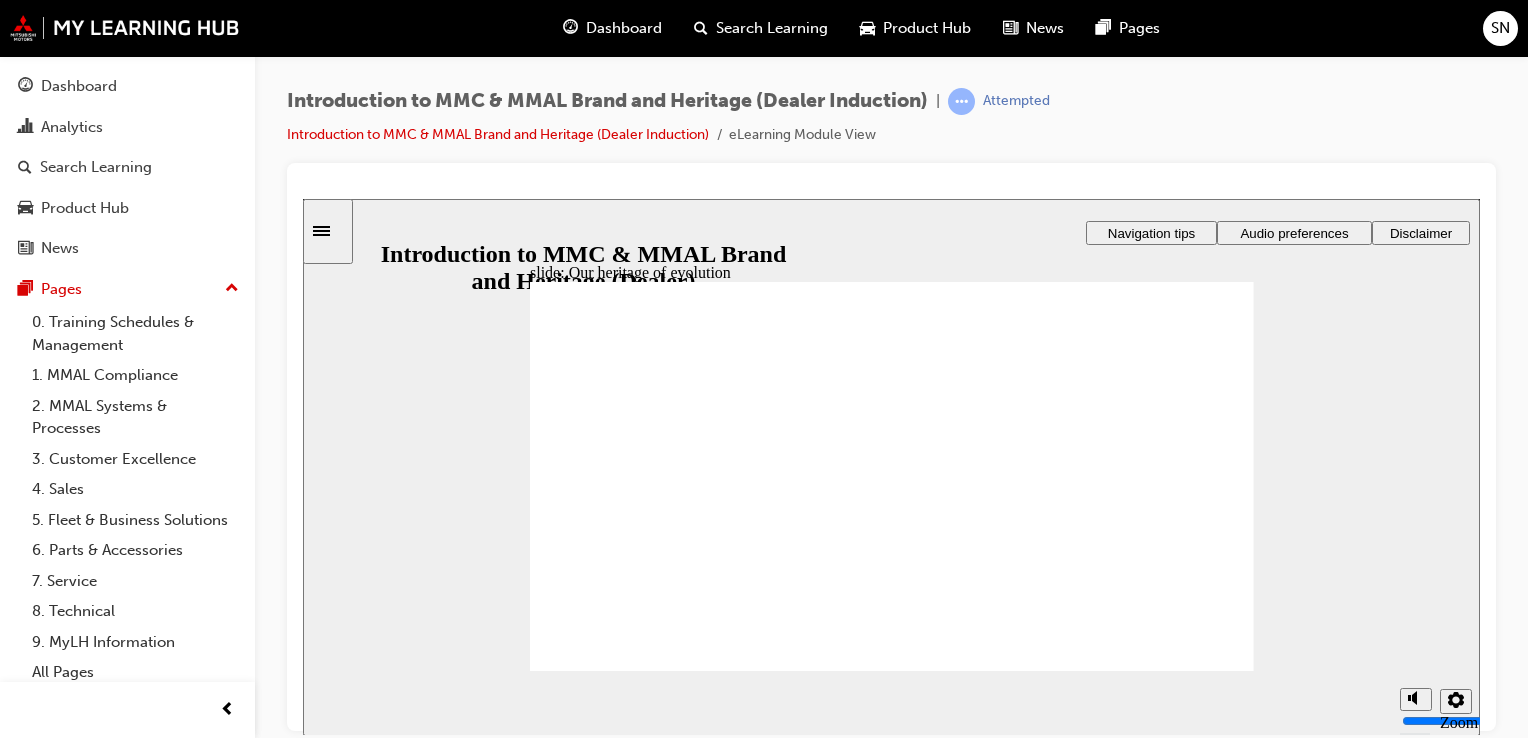 click 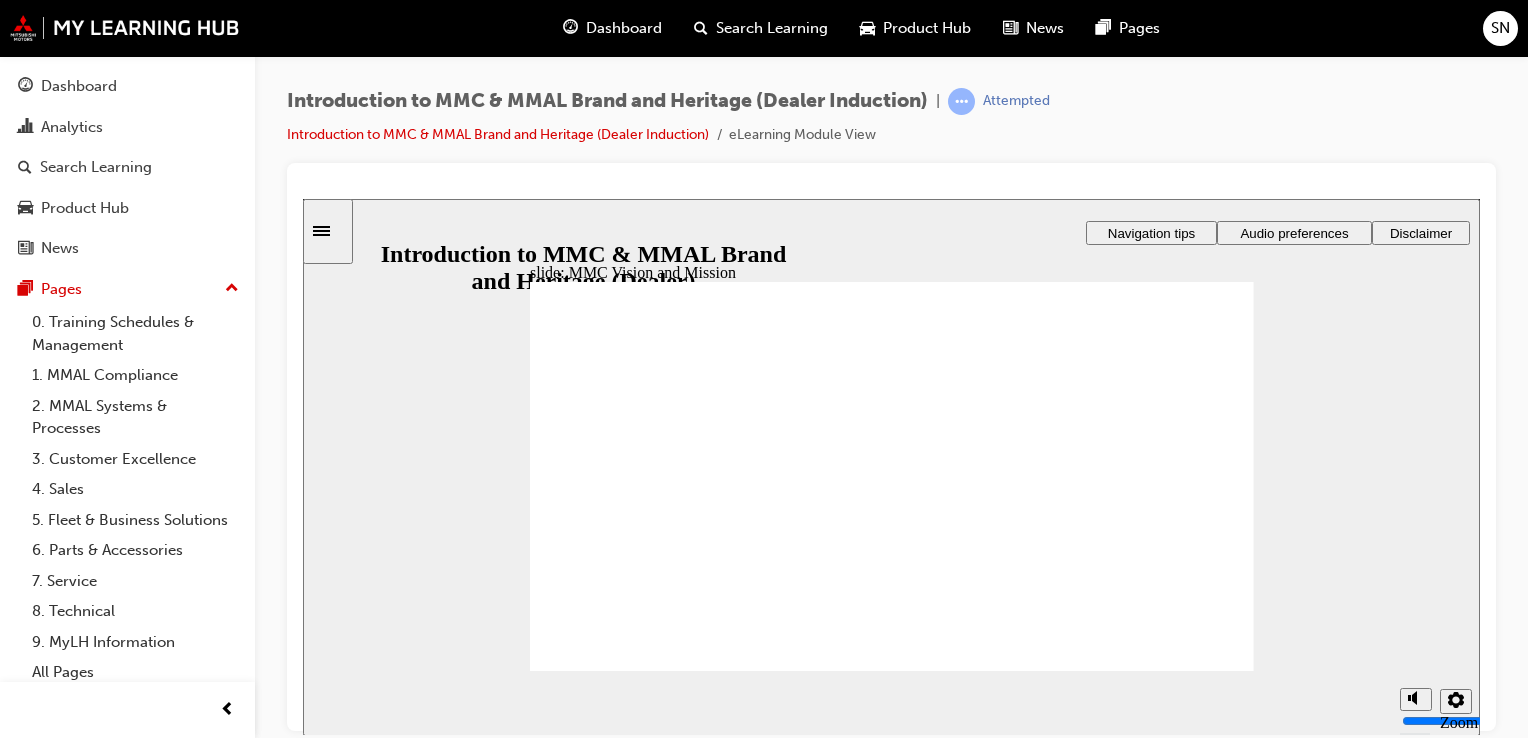 click 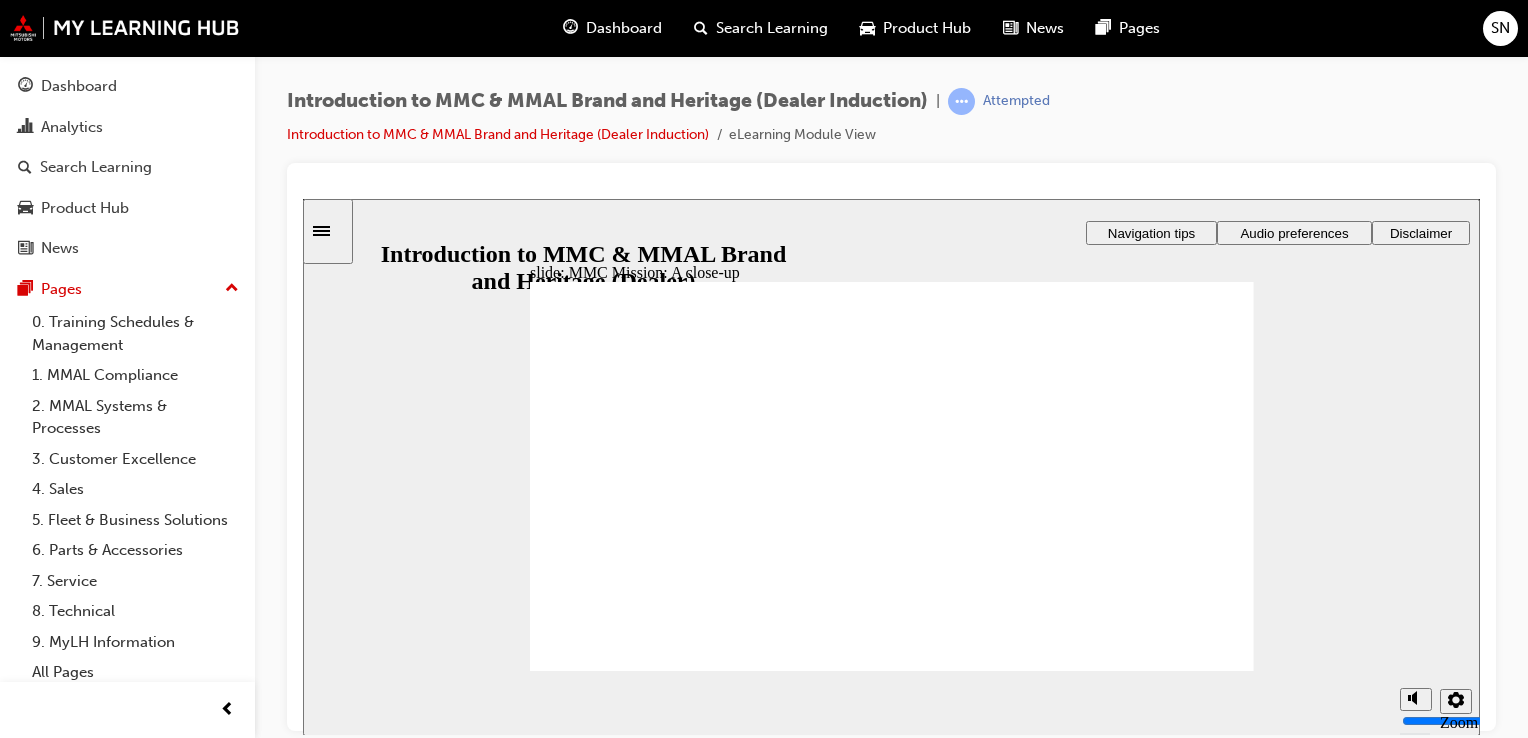 click 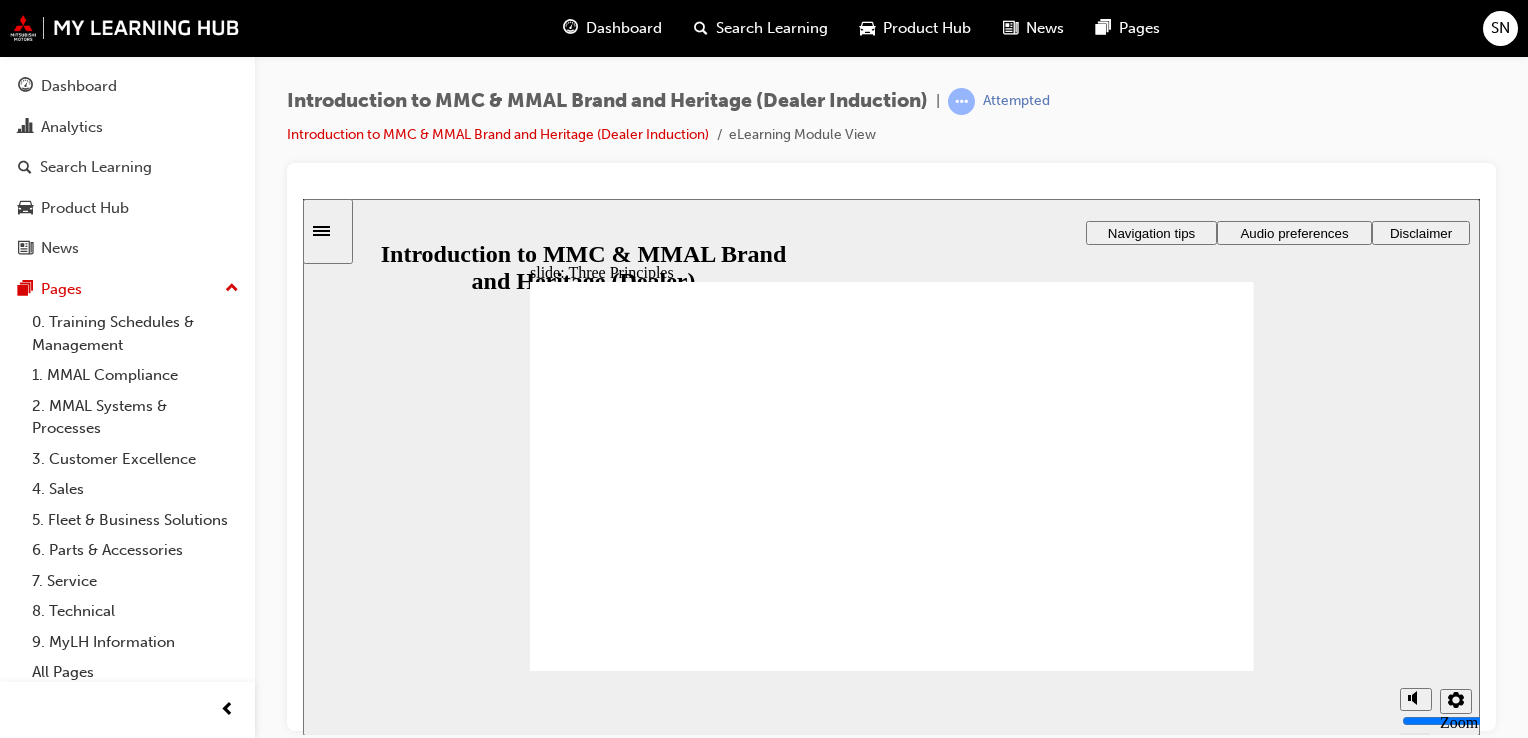 click 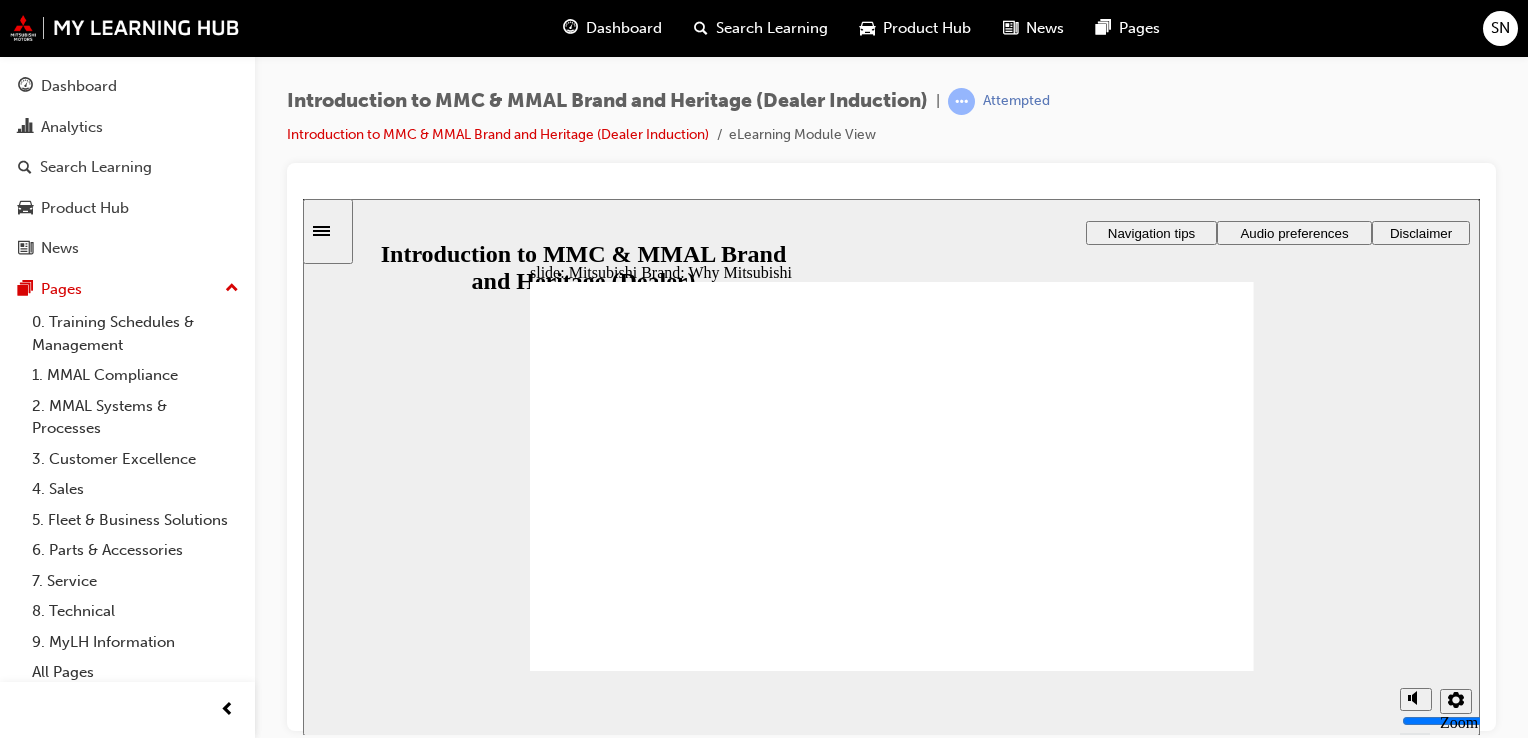 click 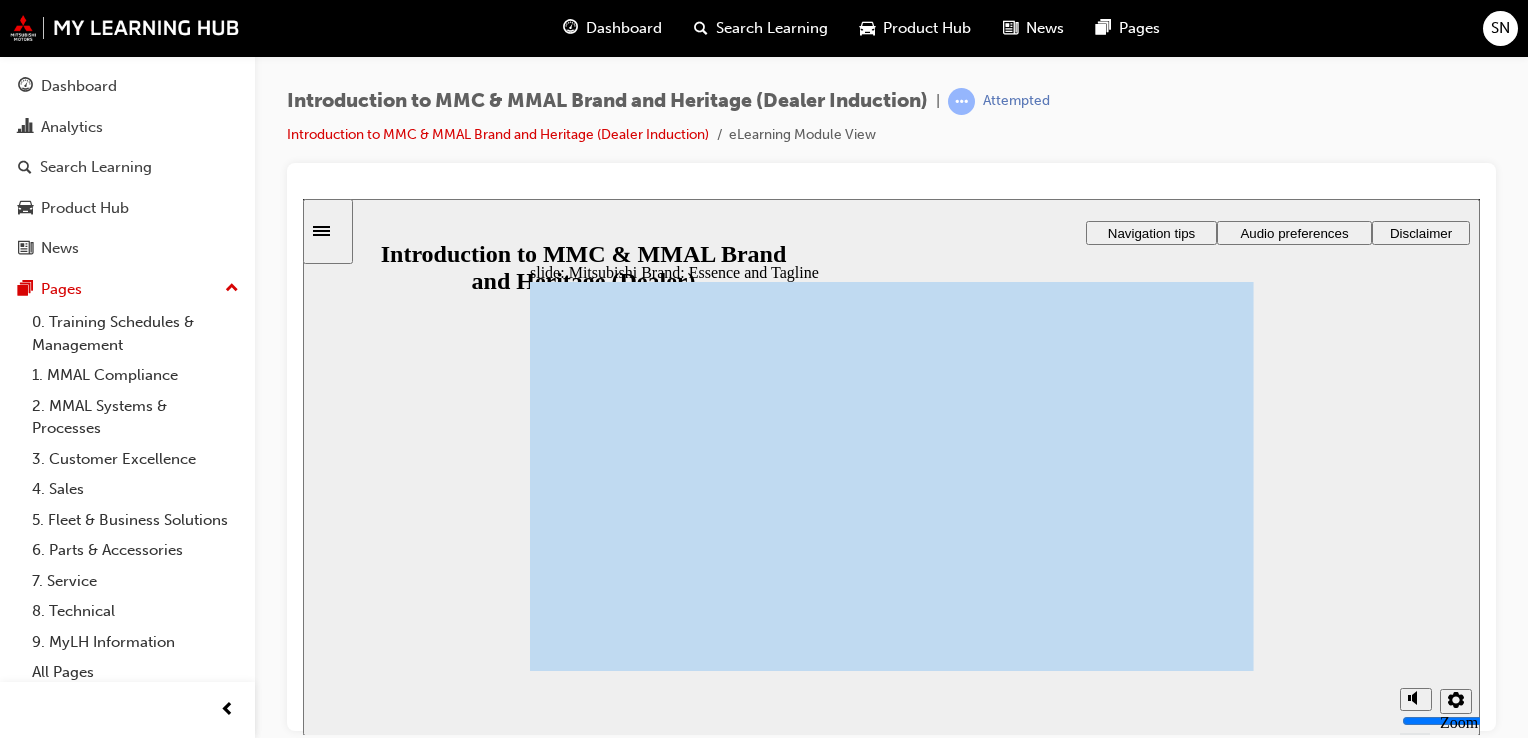 click 